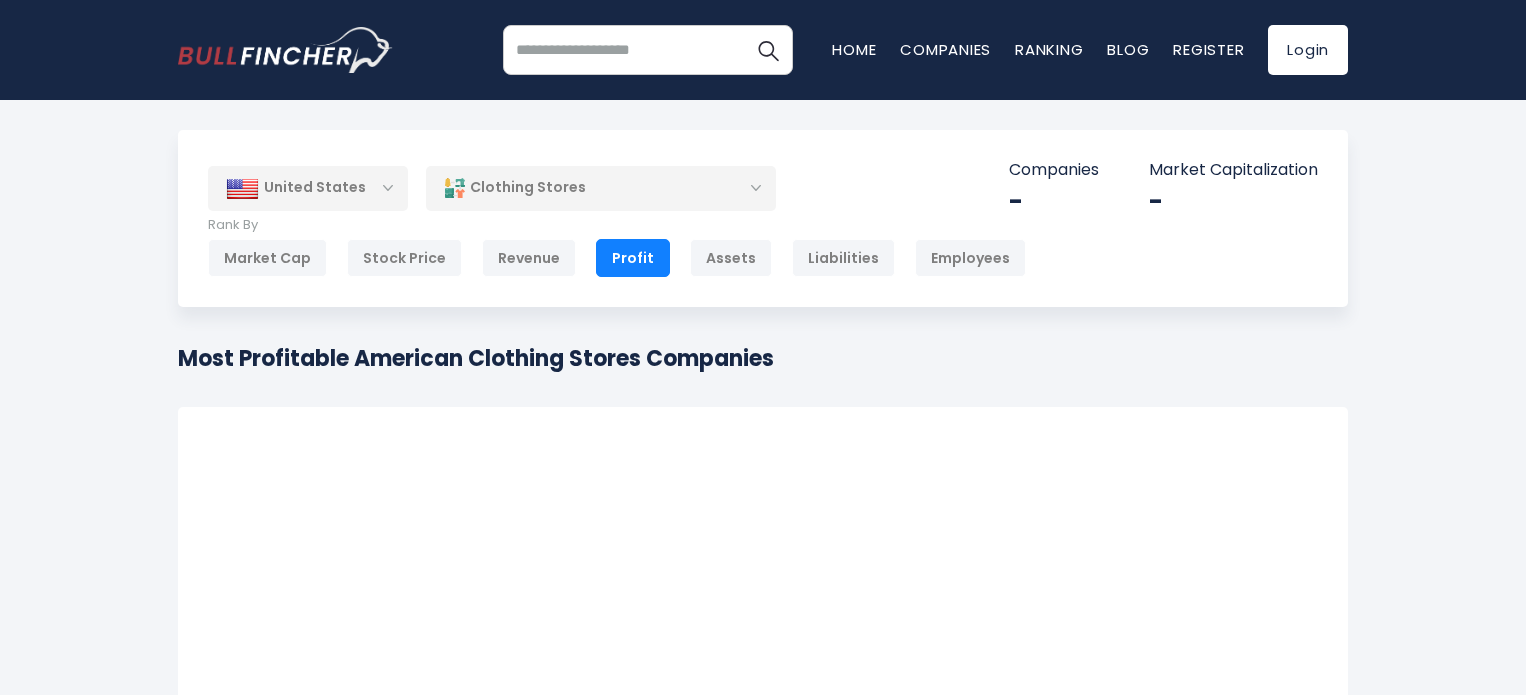 scroll, scrollTop: 0, scrollLeft: 0, axis: both 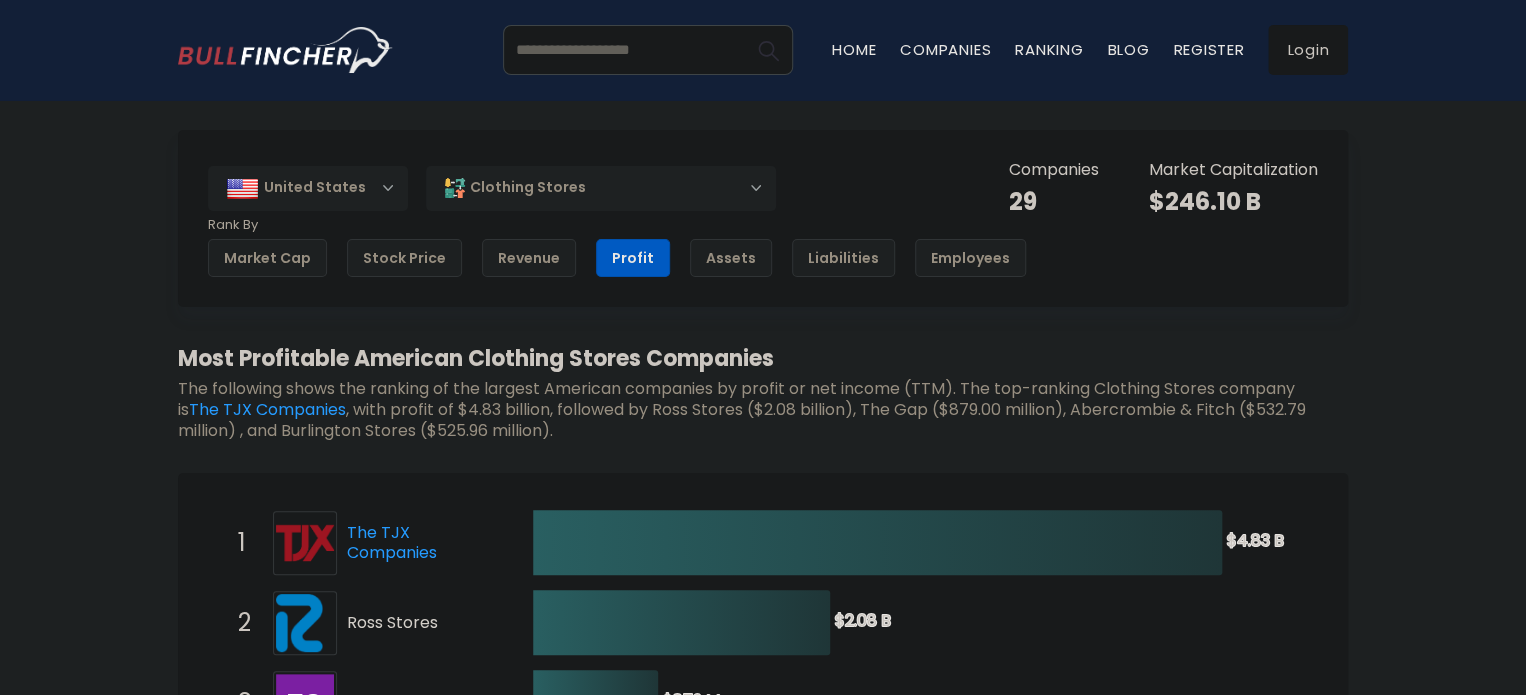 drag, startPoint x: 174, startPoint y: 353, endPoint x: 780, endPoint y: 365, distance: 606.1188 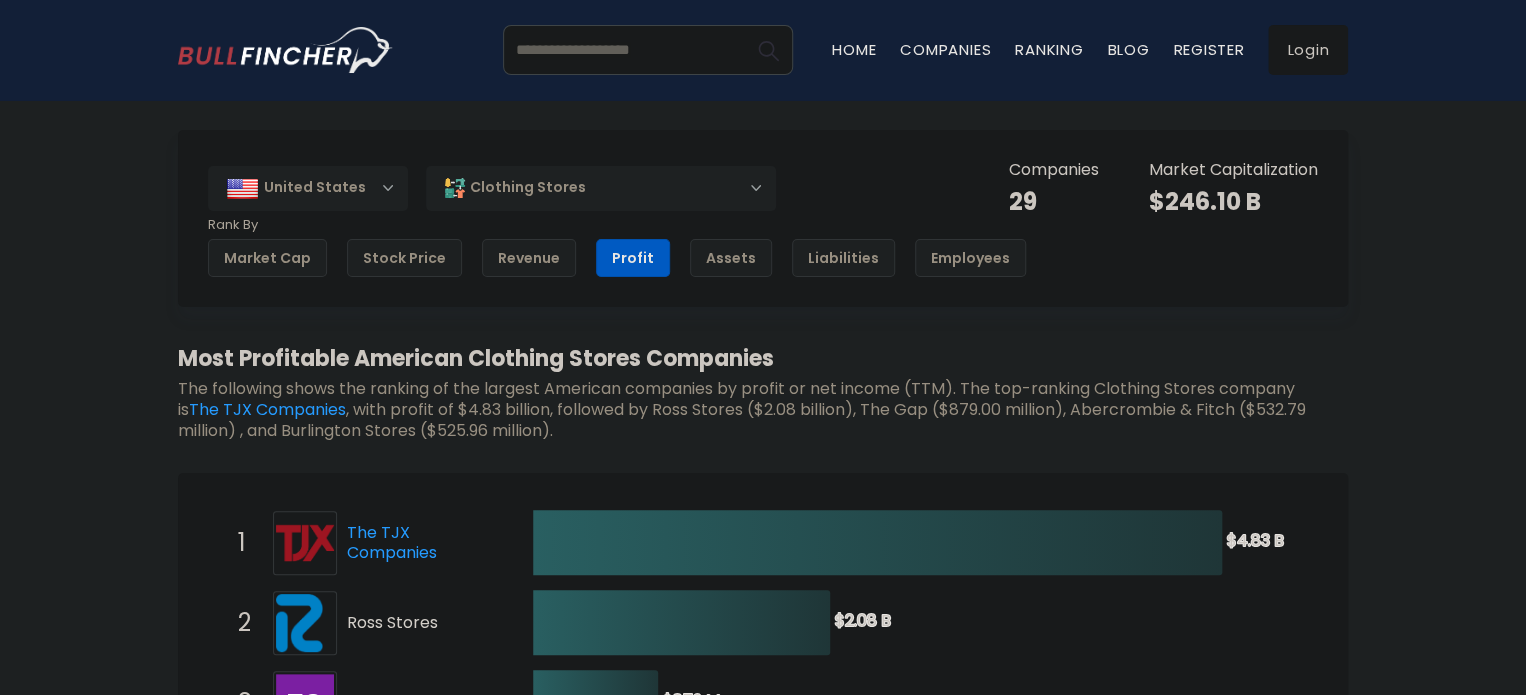 click on "United States
Entire World   30,379
North America
United States" at bounding box center [763, 1989] 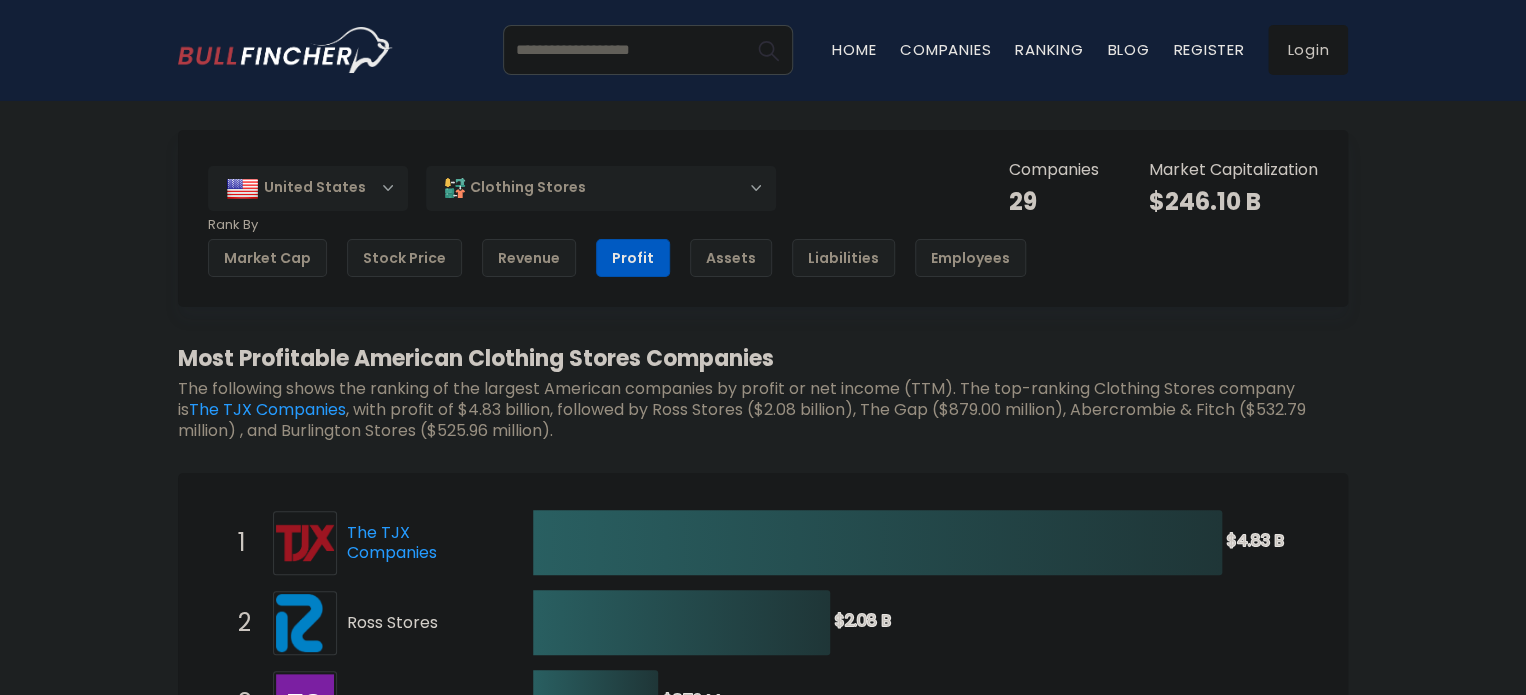 copy on "Most Profitable American Clothing Stores Companies" 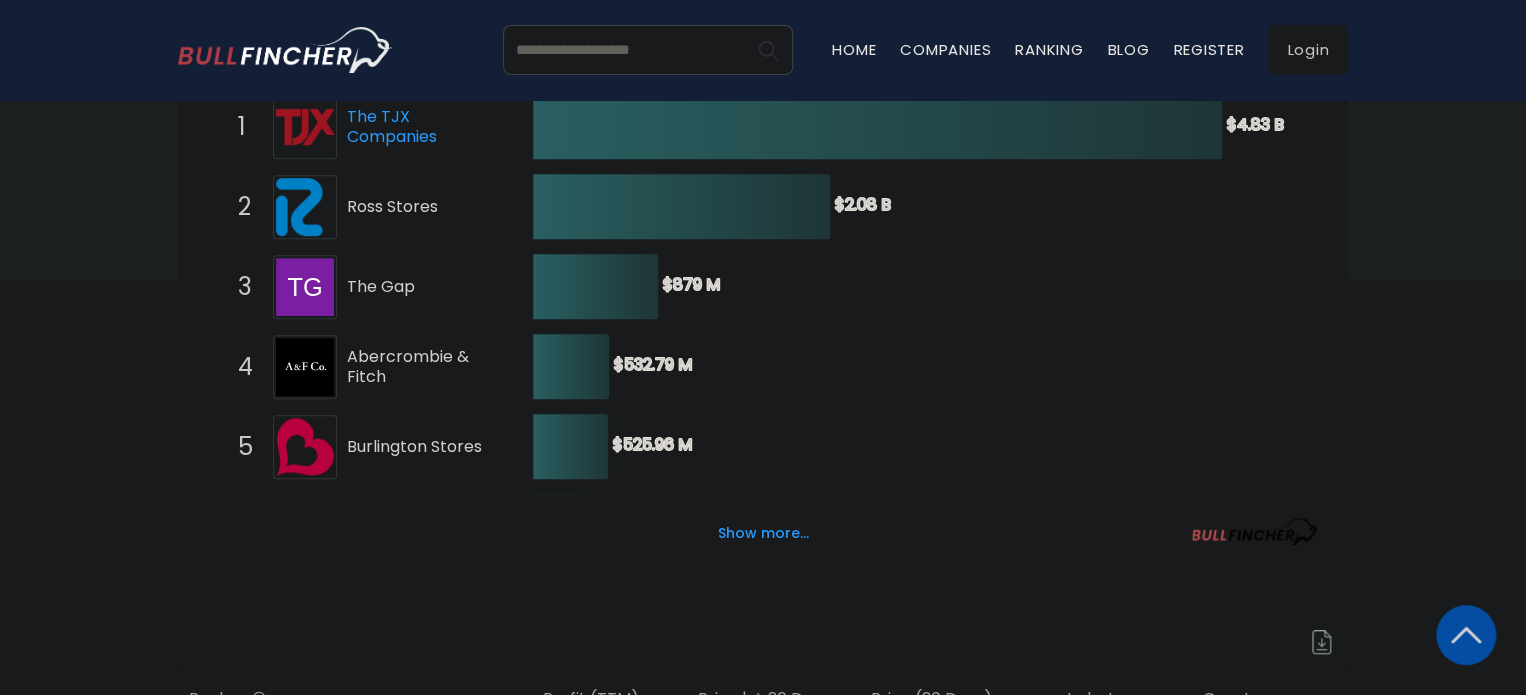 scroll, scrollTop: 500, scrollLeft: 0, axis: vertical 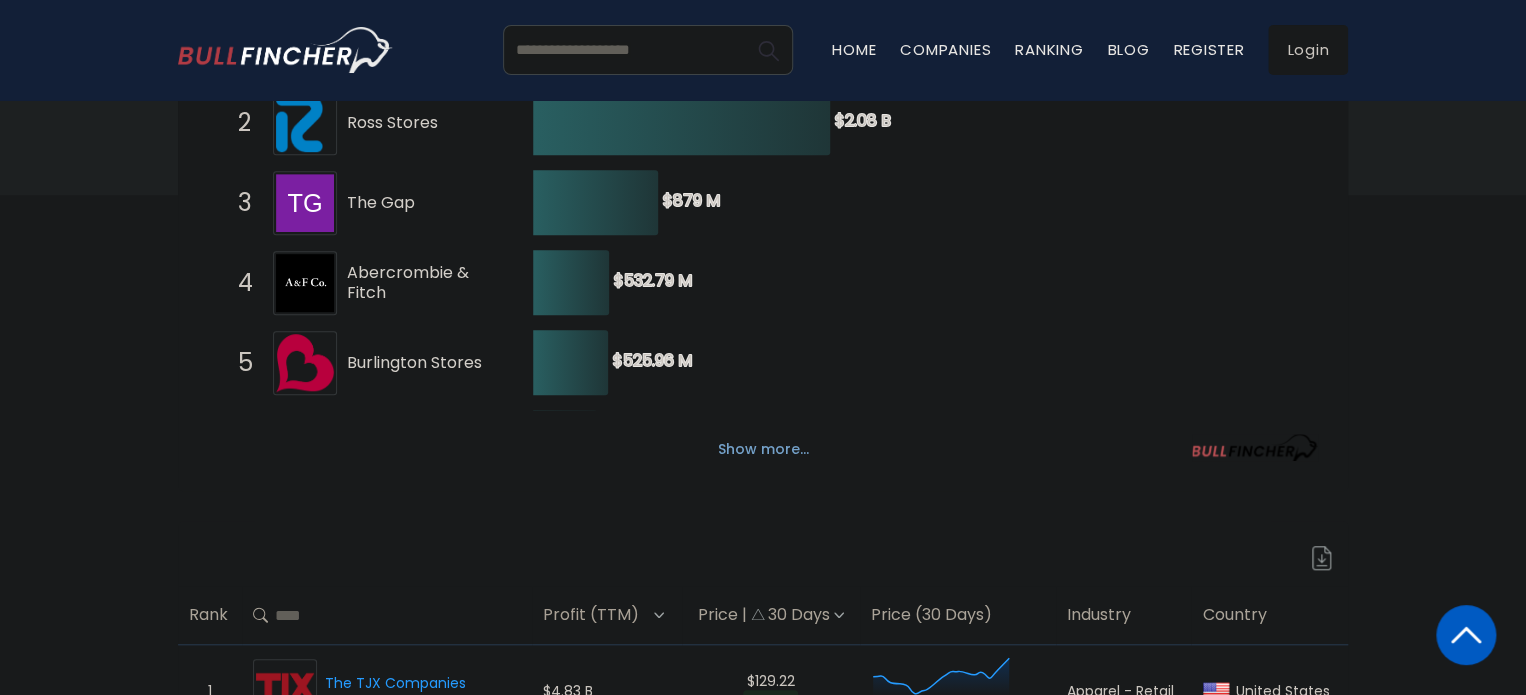 click on "Show more..." at bounding box center [763, 449] 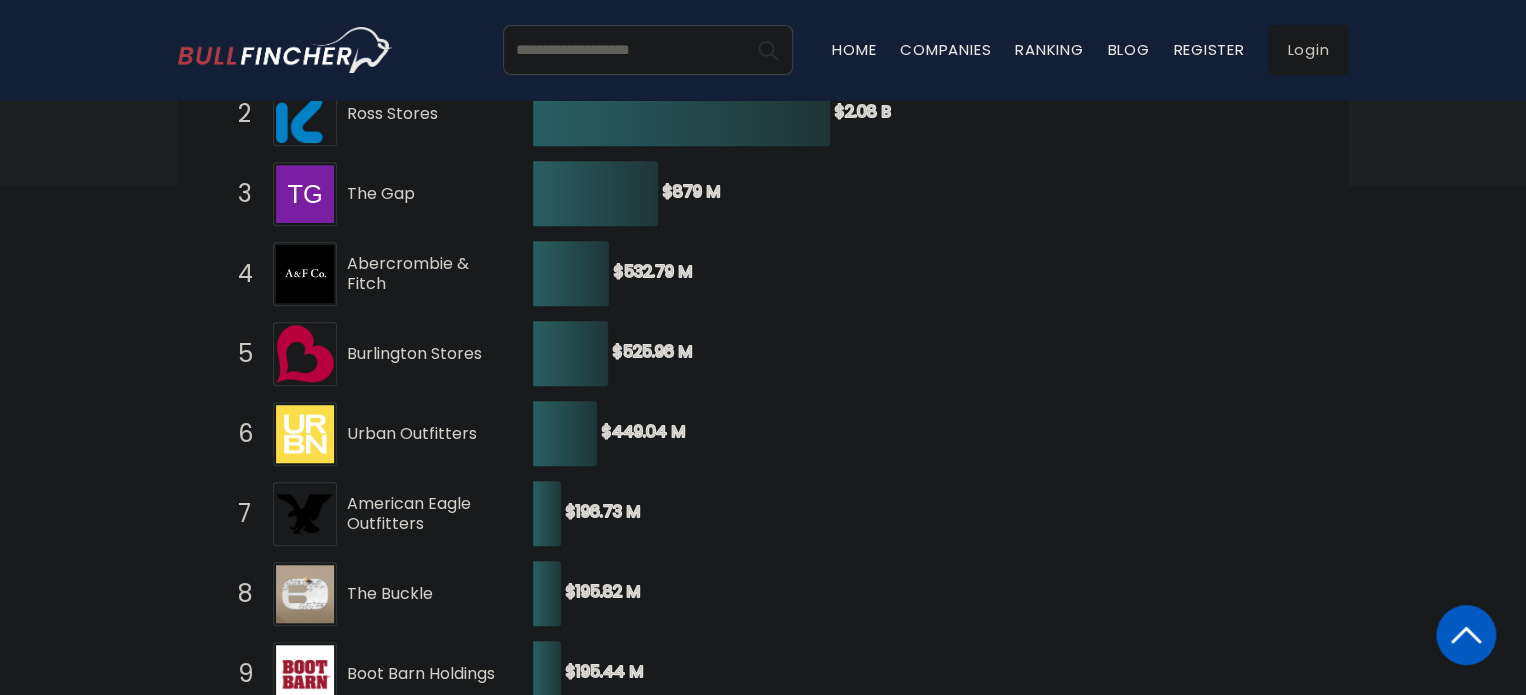 scroll, scrollTop: 500, scrollLeft: 0, axis: vertical 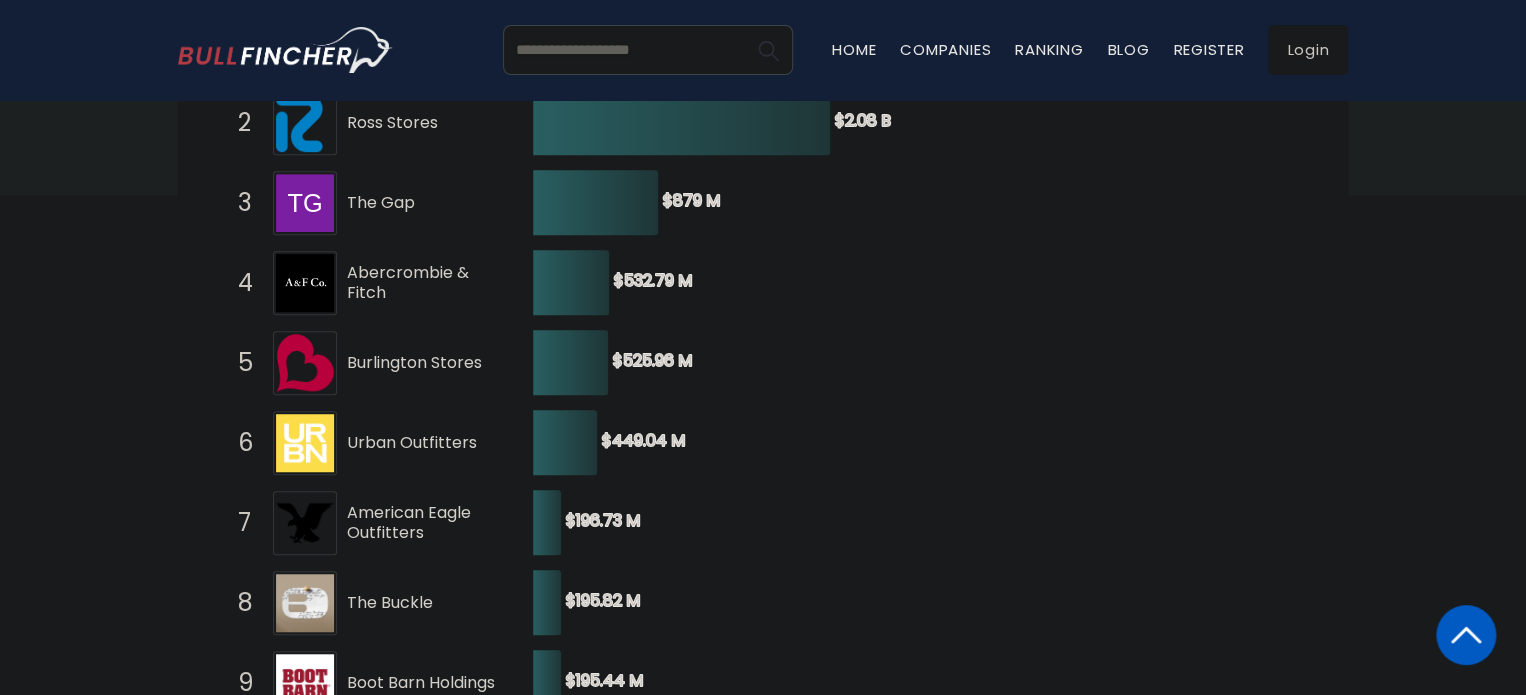 type 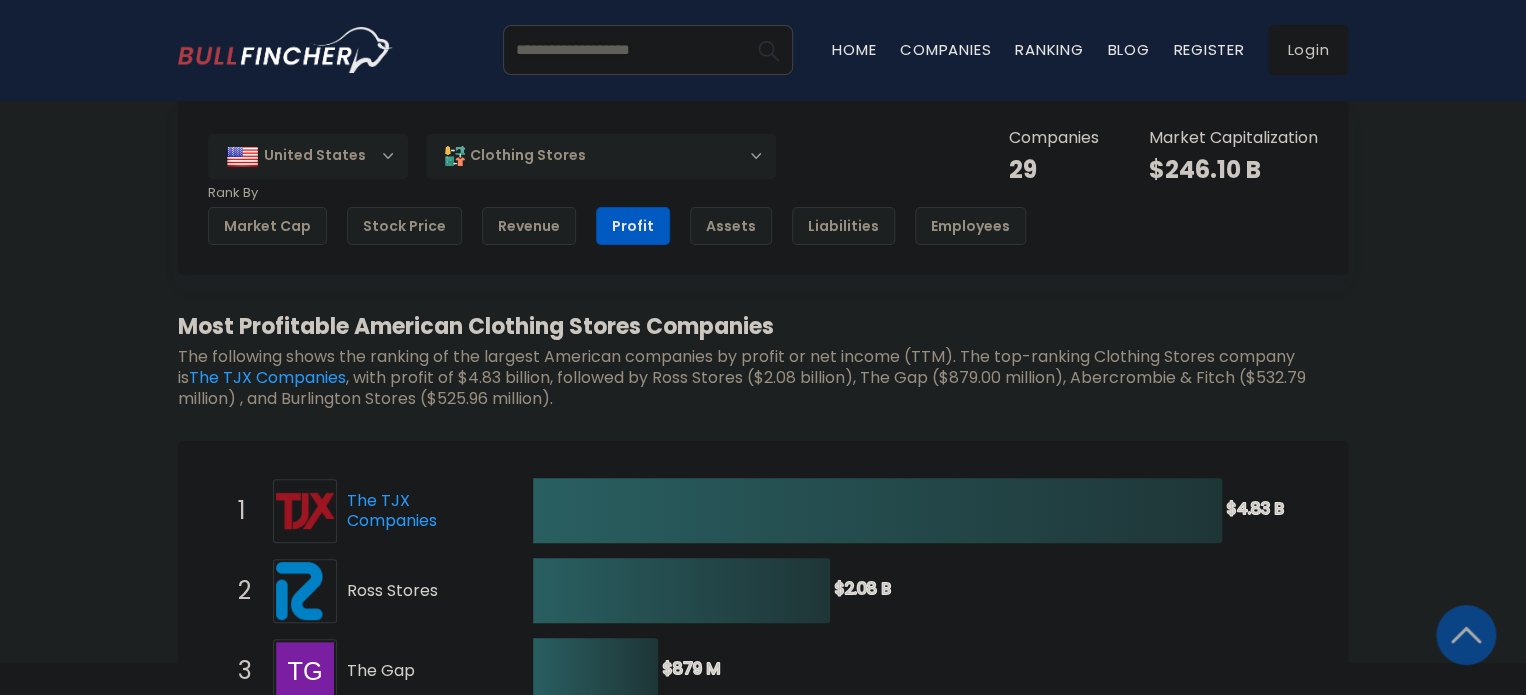 scroll, scrollTop: 0, scrollLeft: 0, axis: both 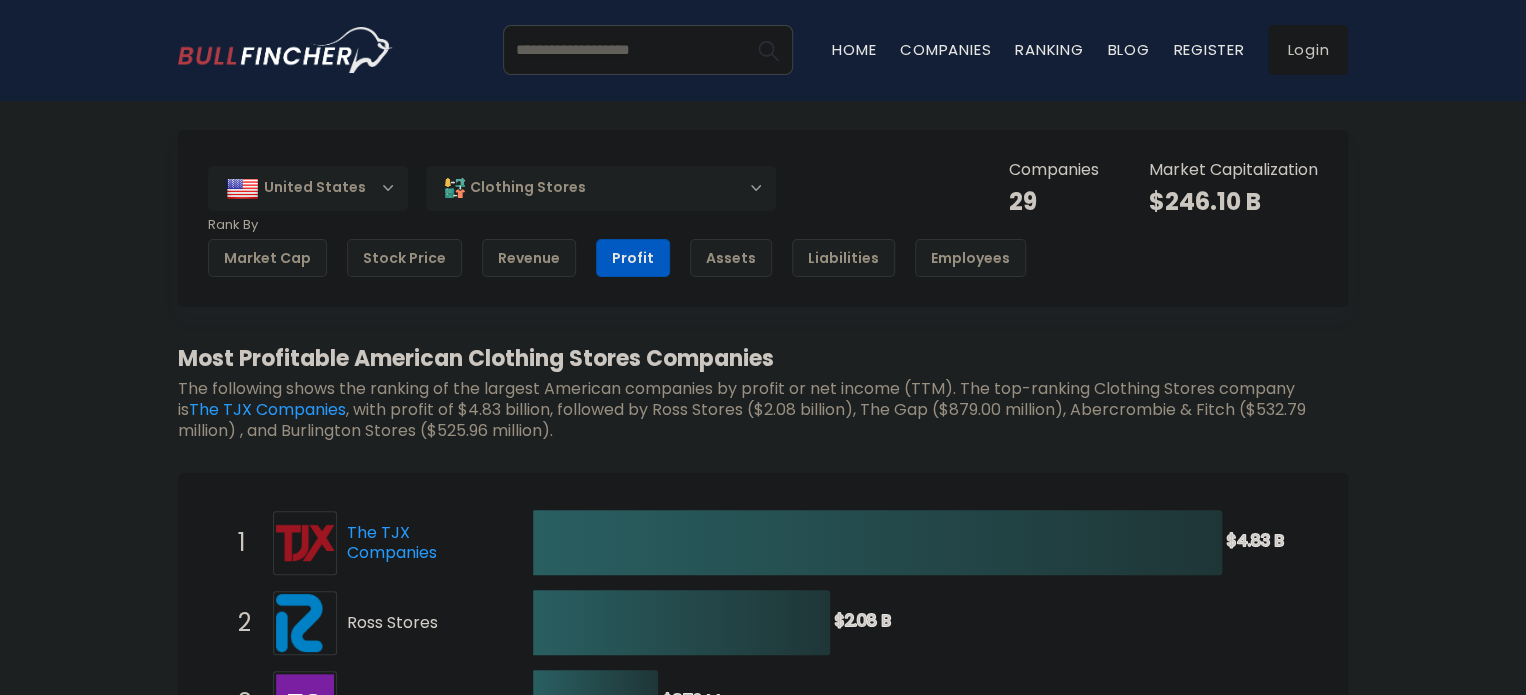 click on "Most Profitable American Clothing Stores Companies" at bounding box center [763, 358] 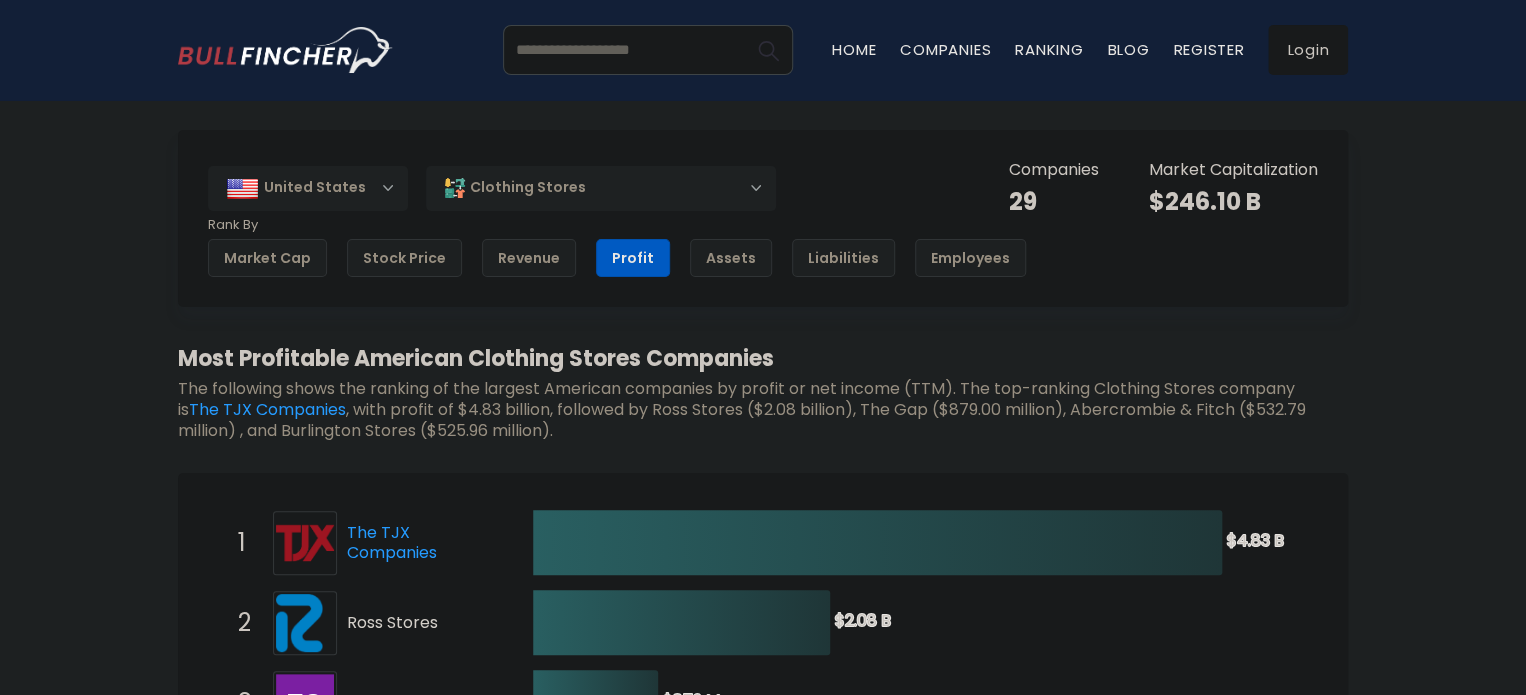 drag, startPoint x: 429, startPoint y: 366, endPoint x: 773, endPoint y: 345, distance: 344.64038 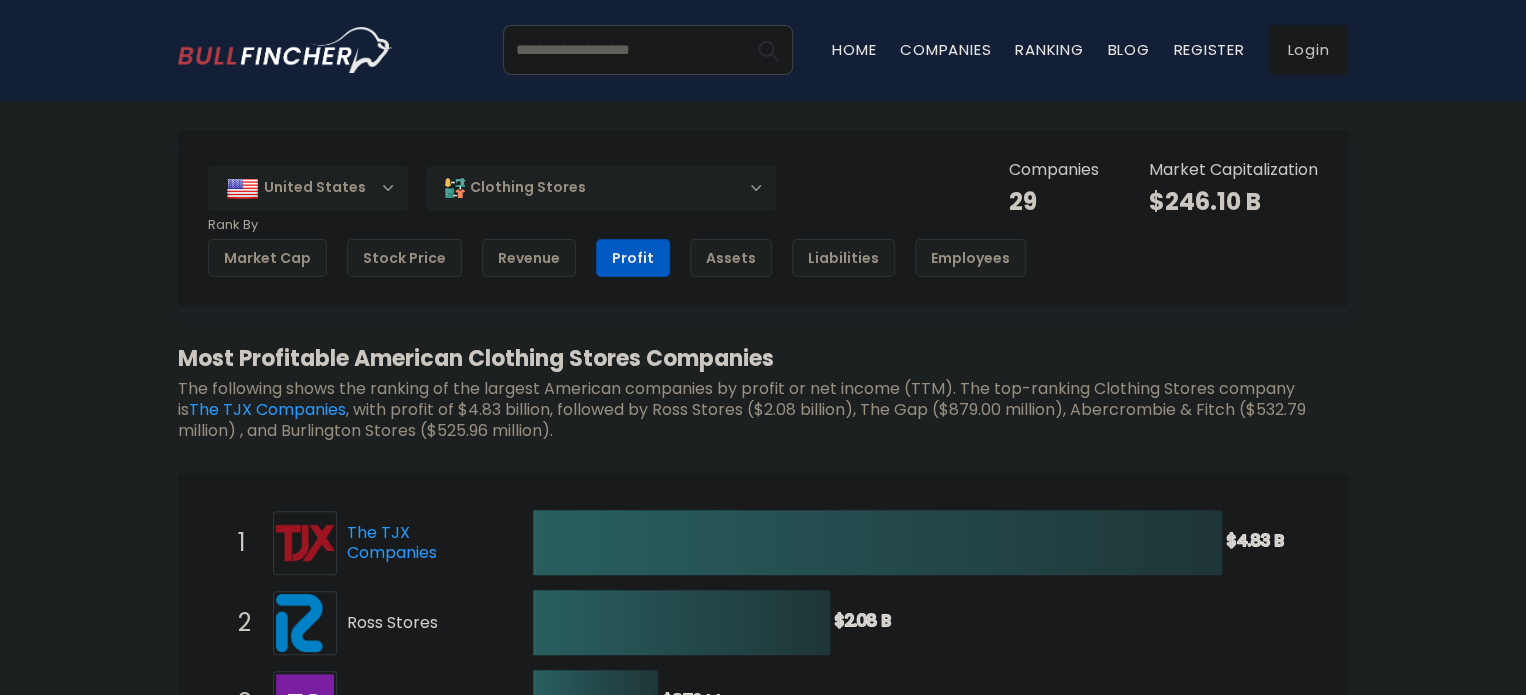 click on "Most Profitable American Clothing Stores Companies" at bounding box center (763, 358) 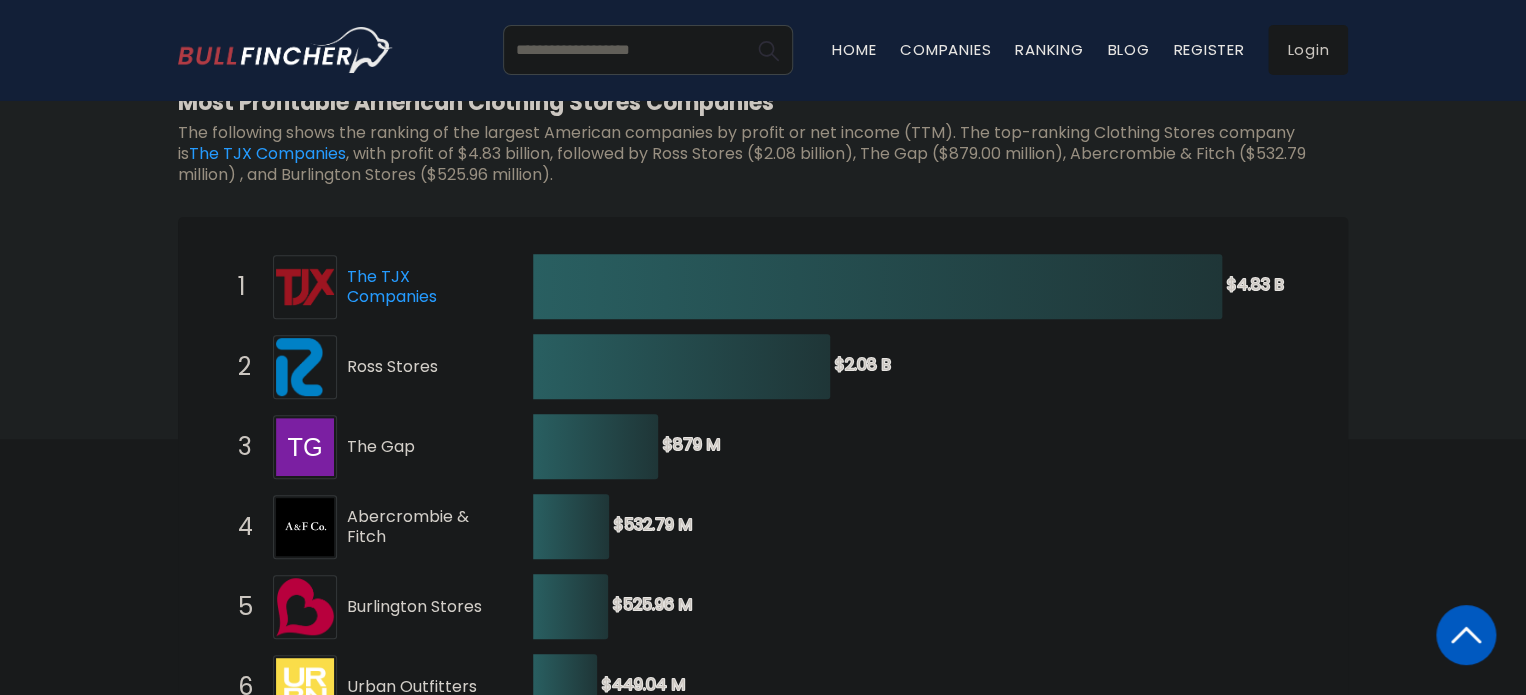 scroll, scrollTop: 0, scrollLeft: 0, axis: both 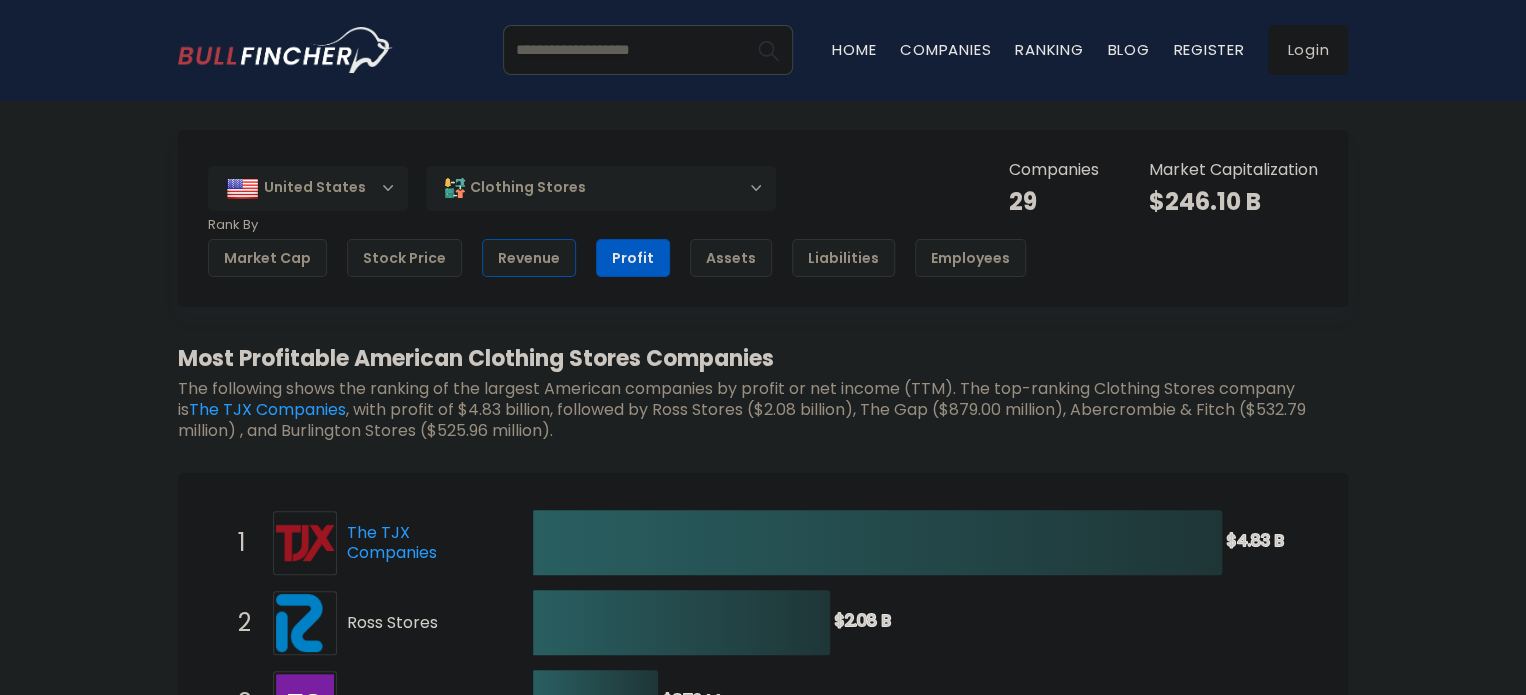 click on "Revenue" at bounding box center (529, 258) 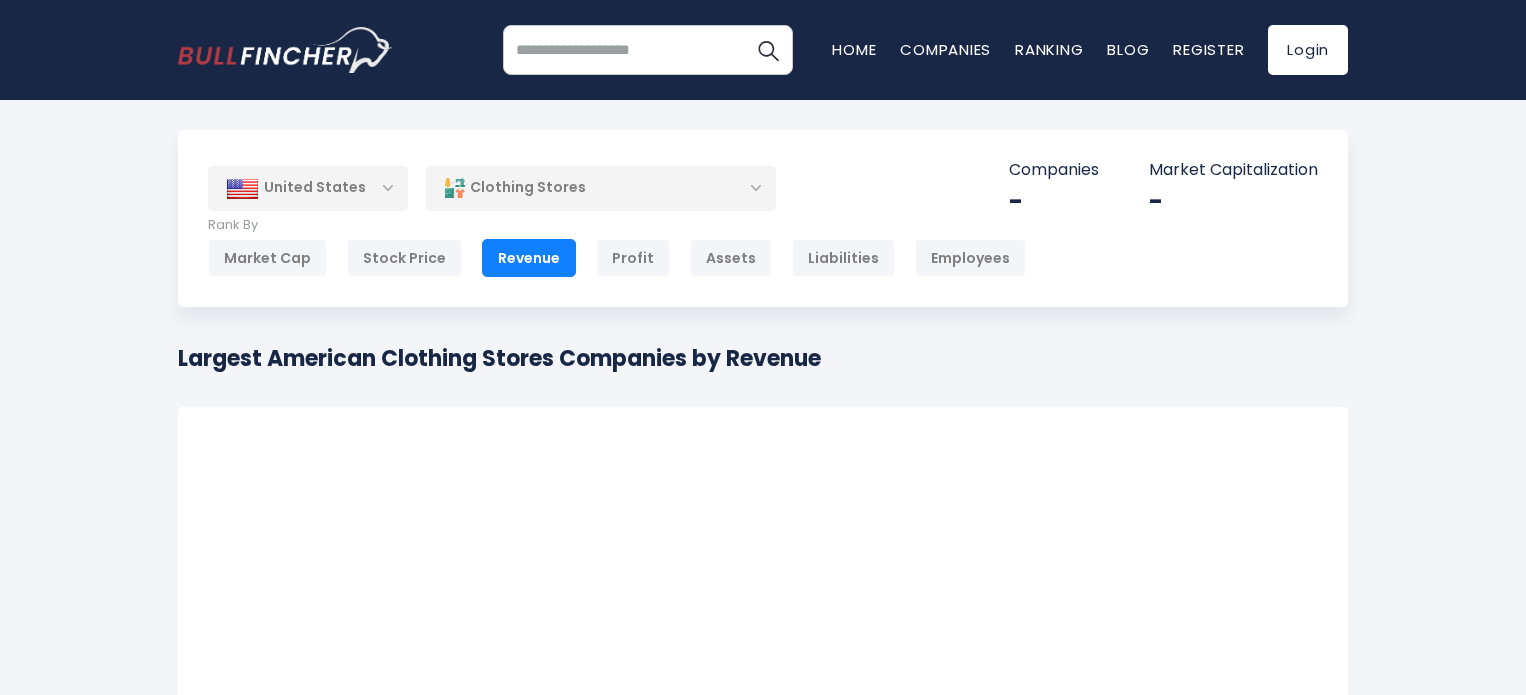 scroll, scrollTop: 0, scrollLeft: 0, axis: both 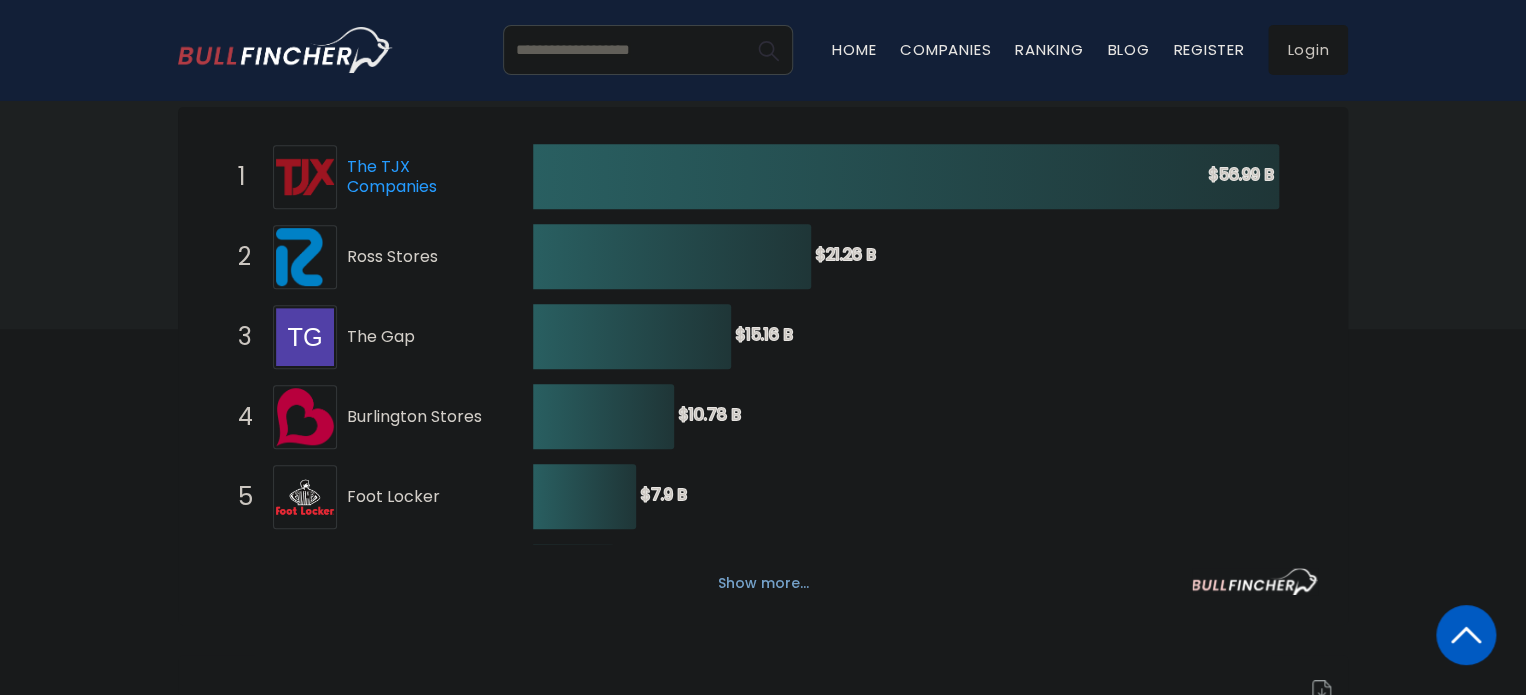 click on "Show more..." at bounding box center (763, 583) 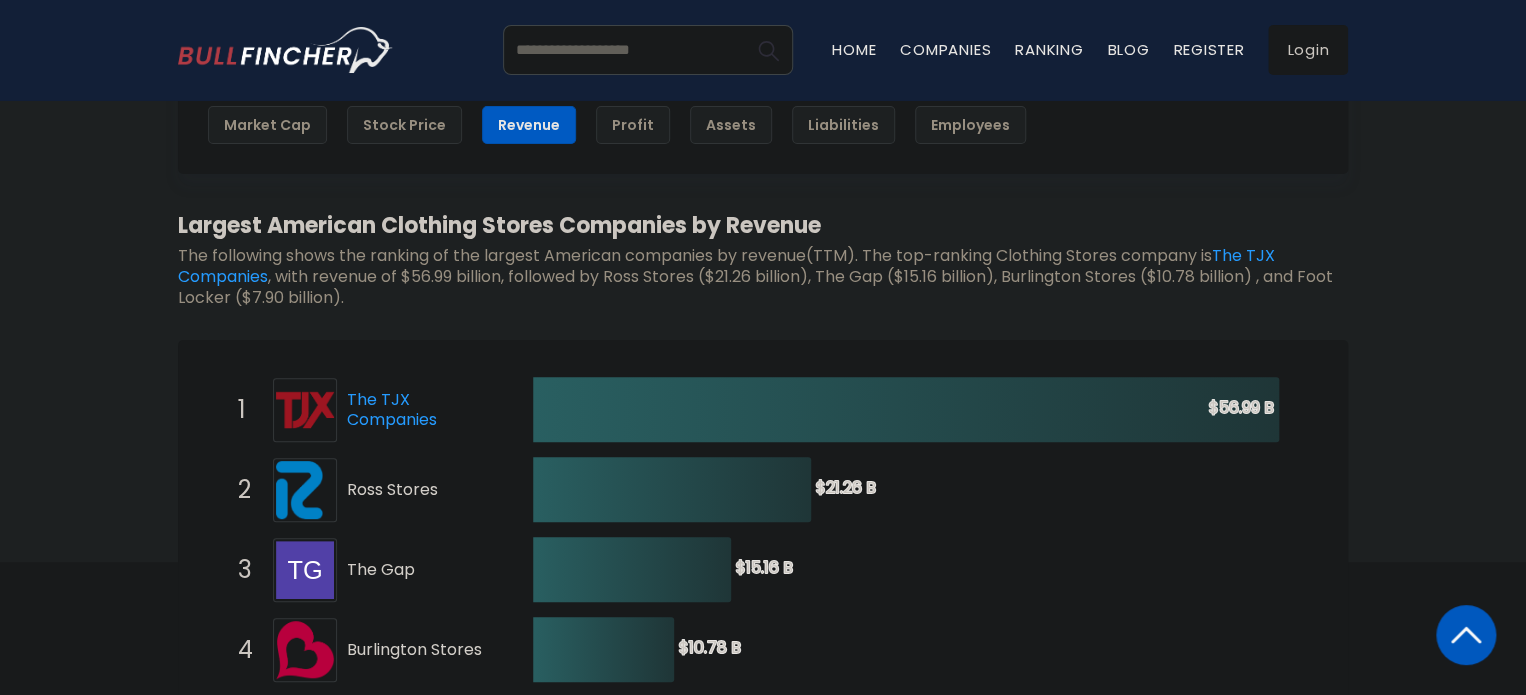 scroll, scrollTop: 0, scrollLeft: 0, axis: both 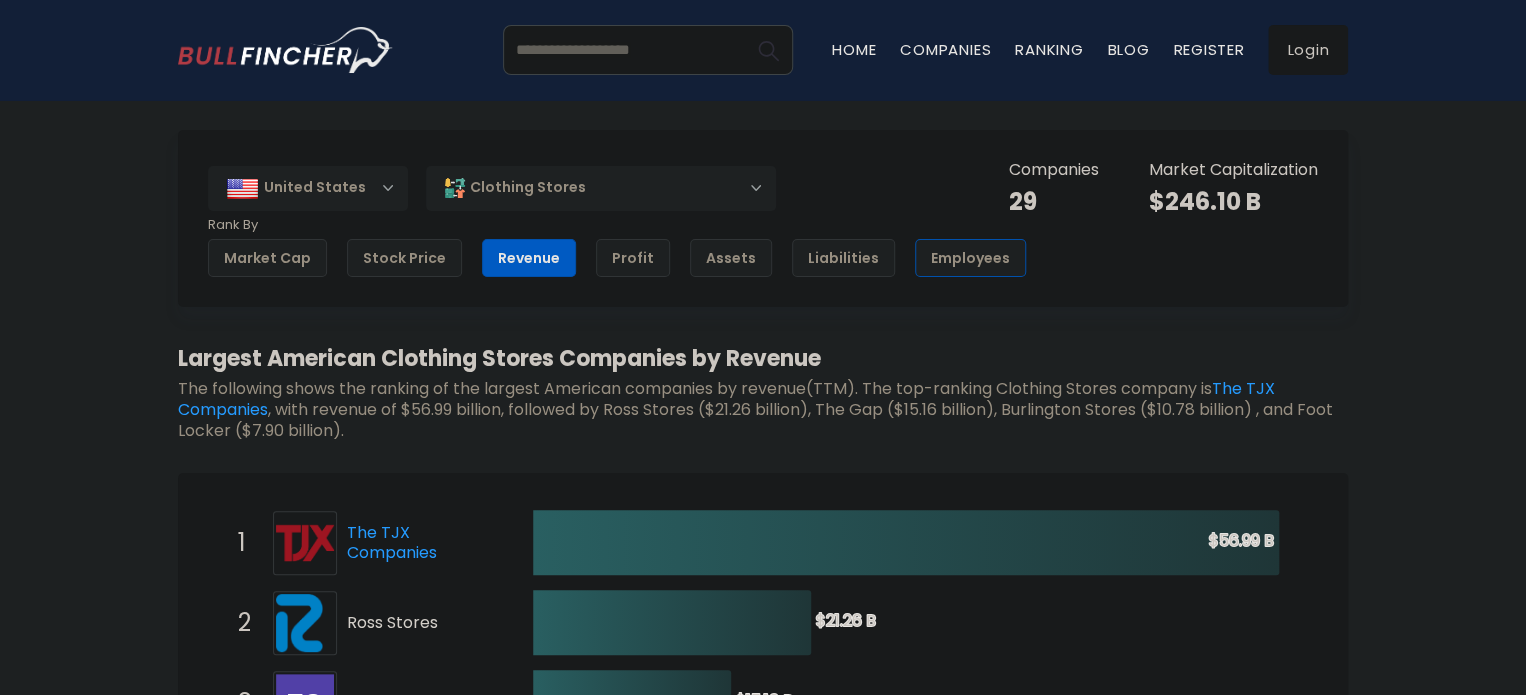 click on "Employees" at bounding box center [970, 258] 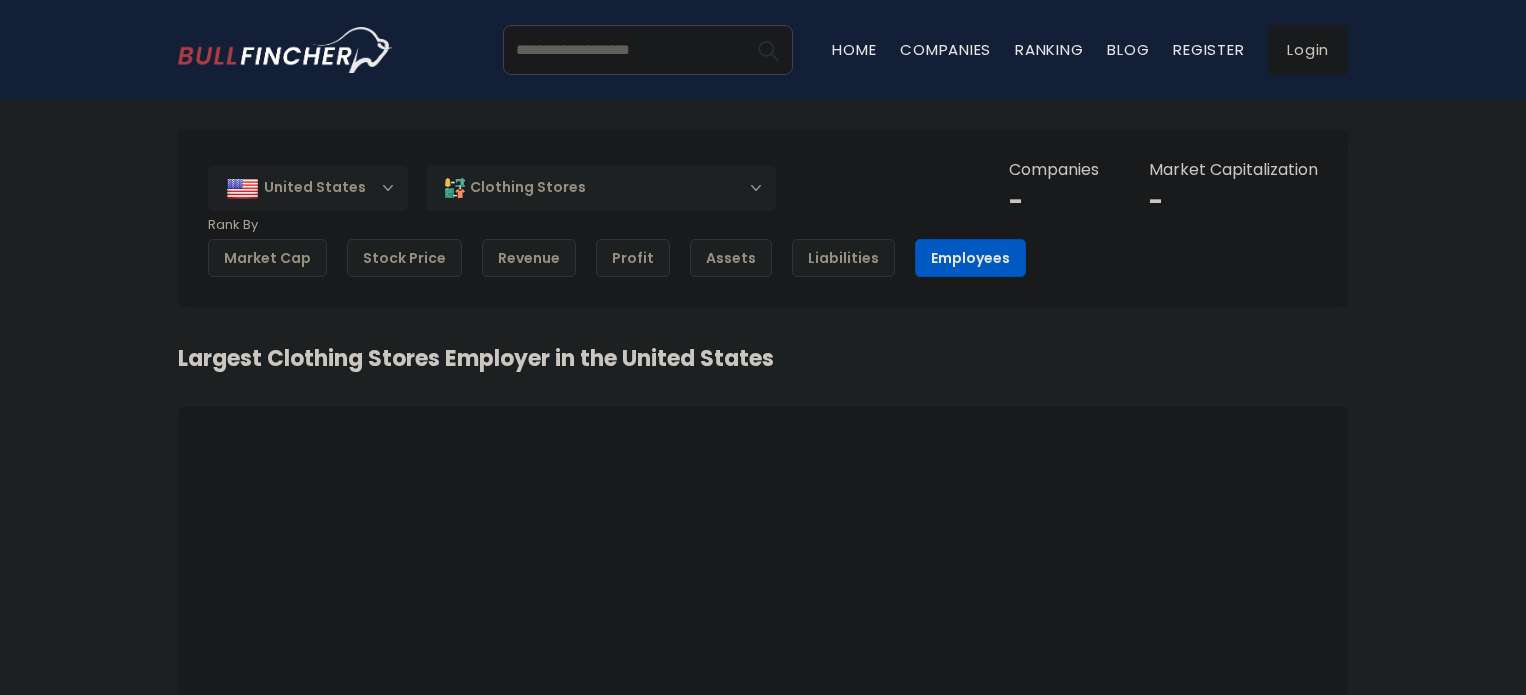 scroll, scrollTop: 0, scrollLeft: 0, axis: both 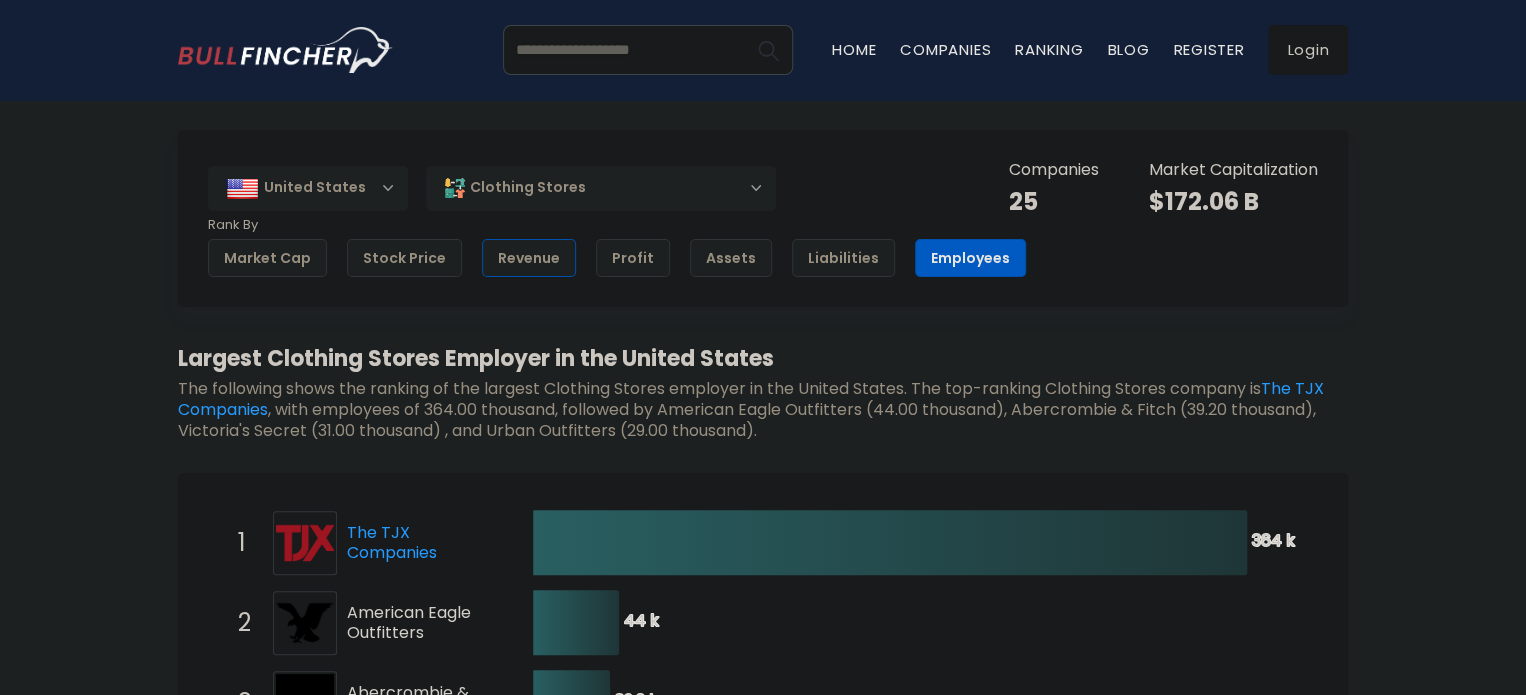 click on "Revenue" at bounding box center (529, 258) 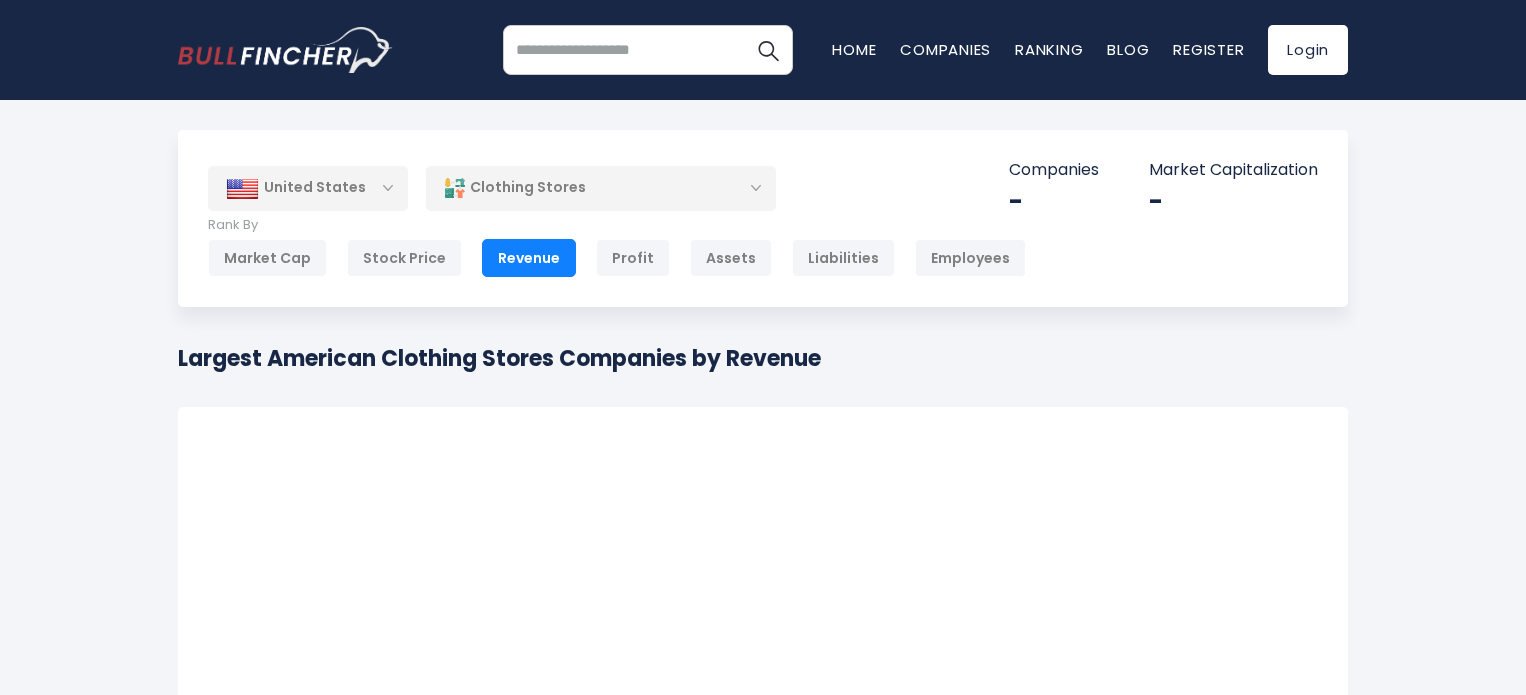 scroll, scrollTop: 0, scrollLeft: 0, axis: both 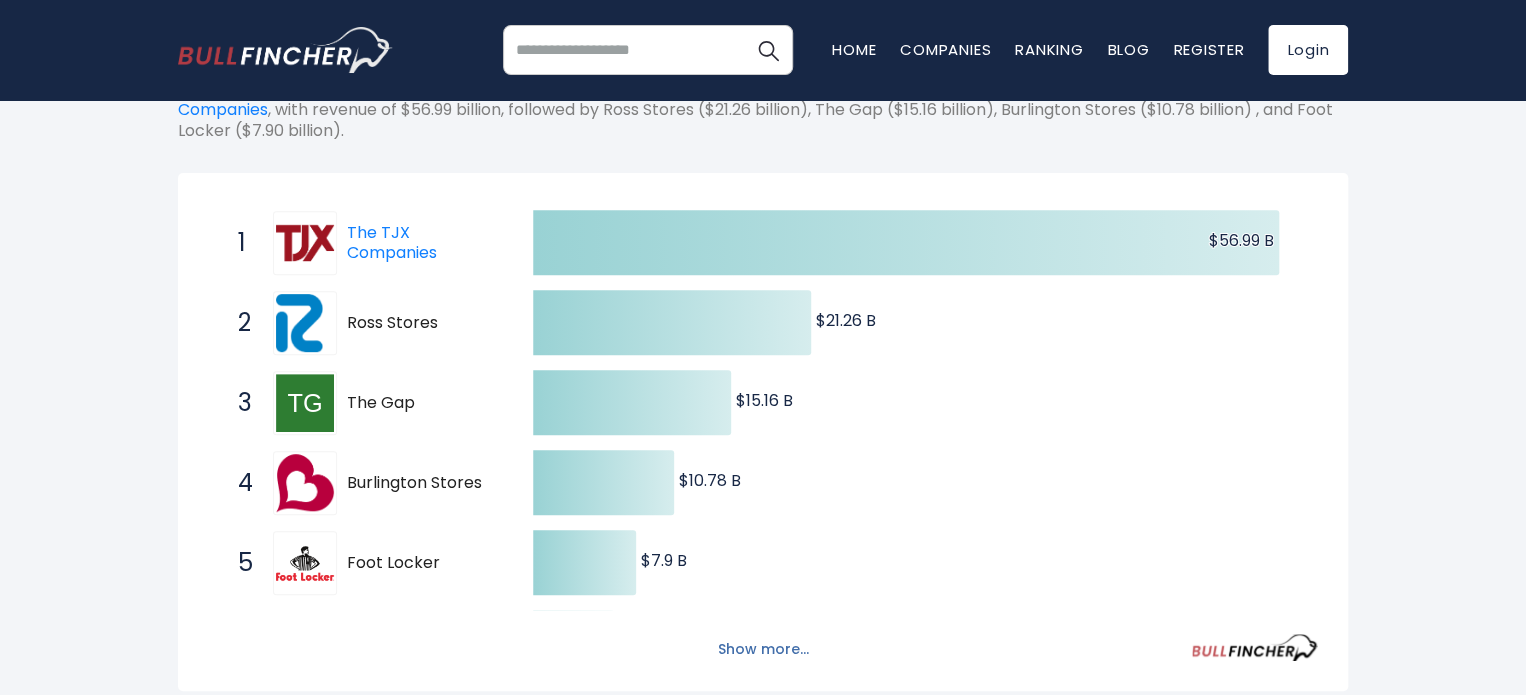 click on "Show more..." at bounding box center [763, 649] 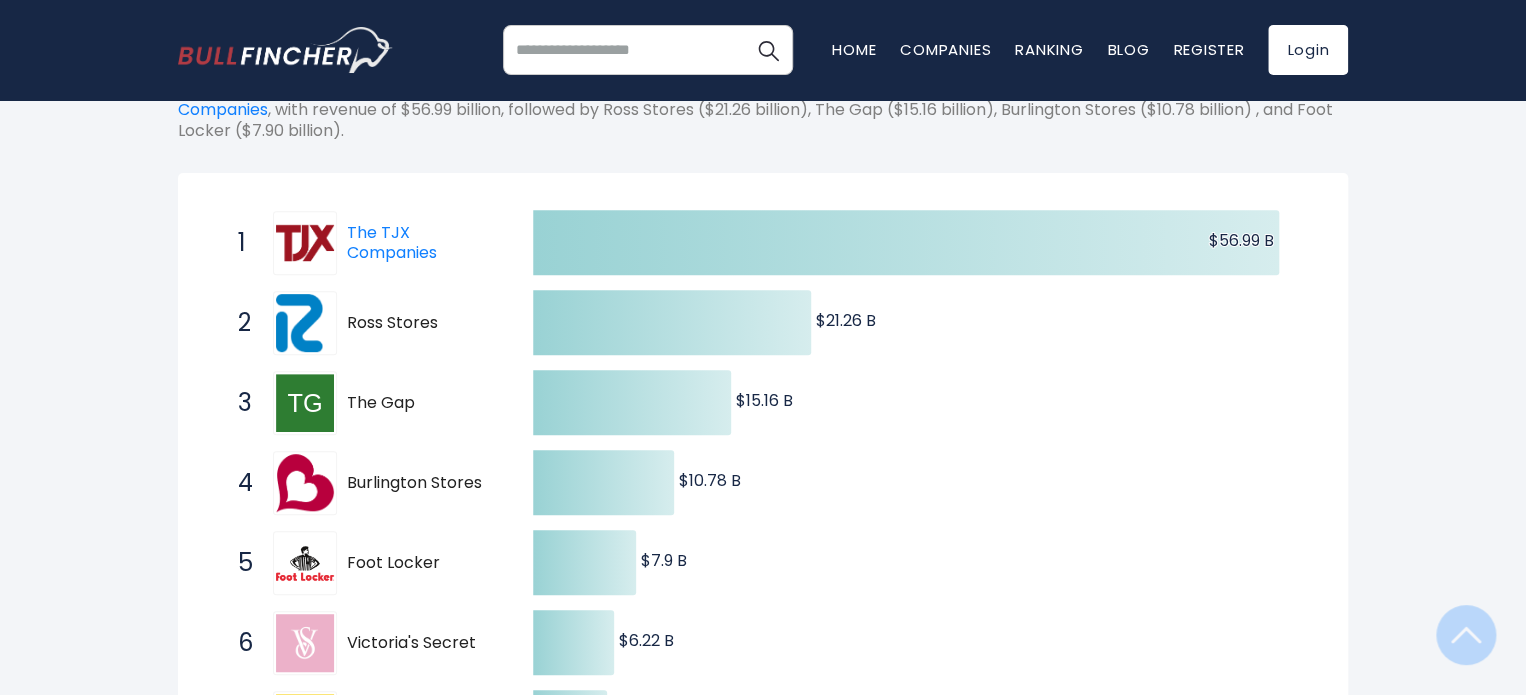 scroll, scrollTop: 439, scrollLeft: 0, axis: vertical 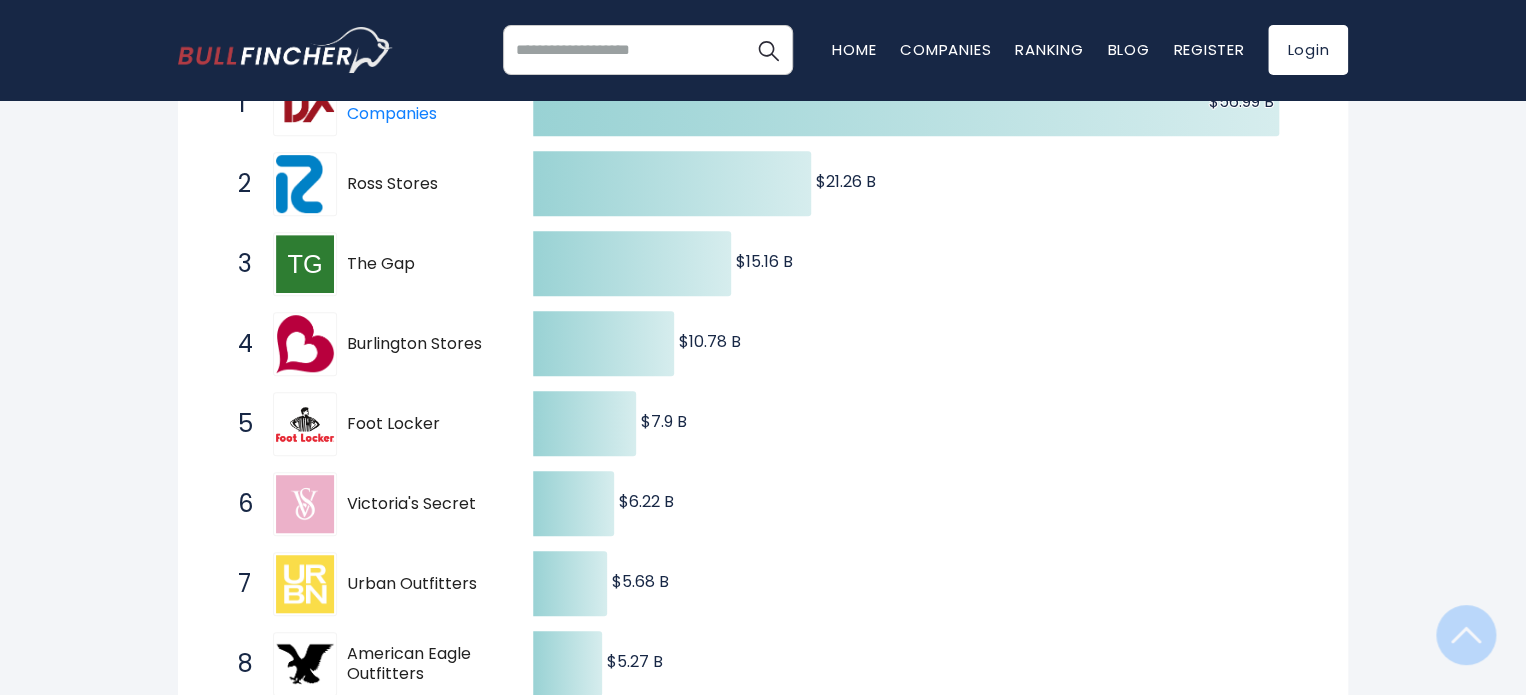 type 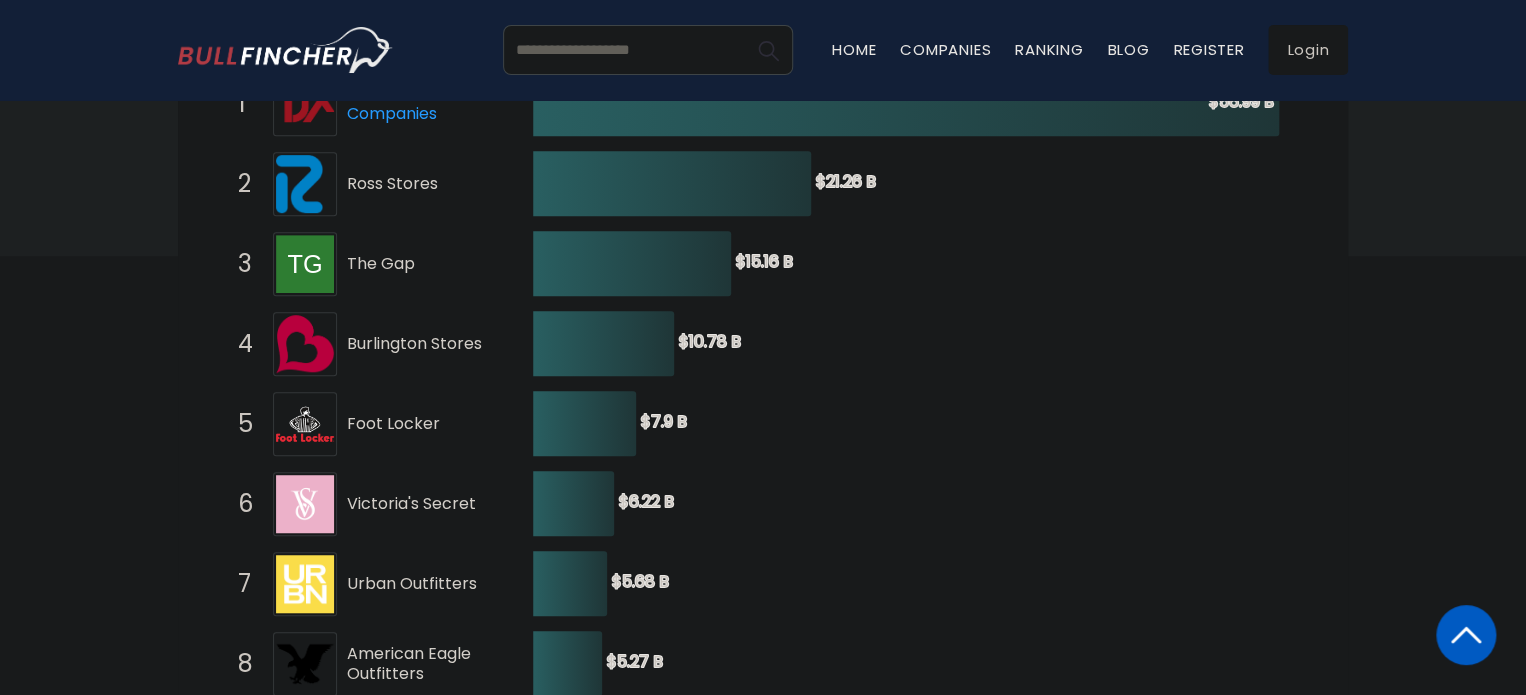 scroll, scrollTop: 500, scrollLeft: 0, axis: vertical 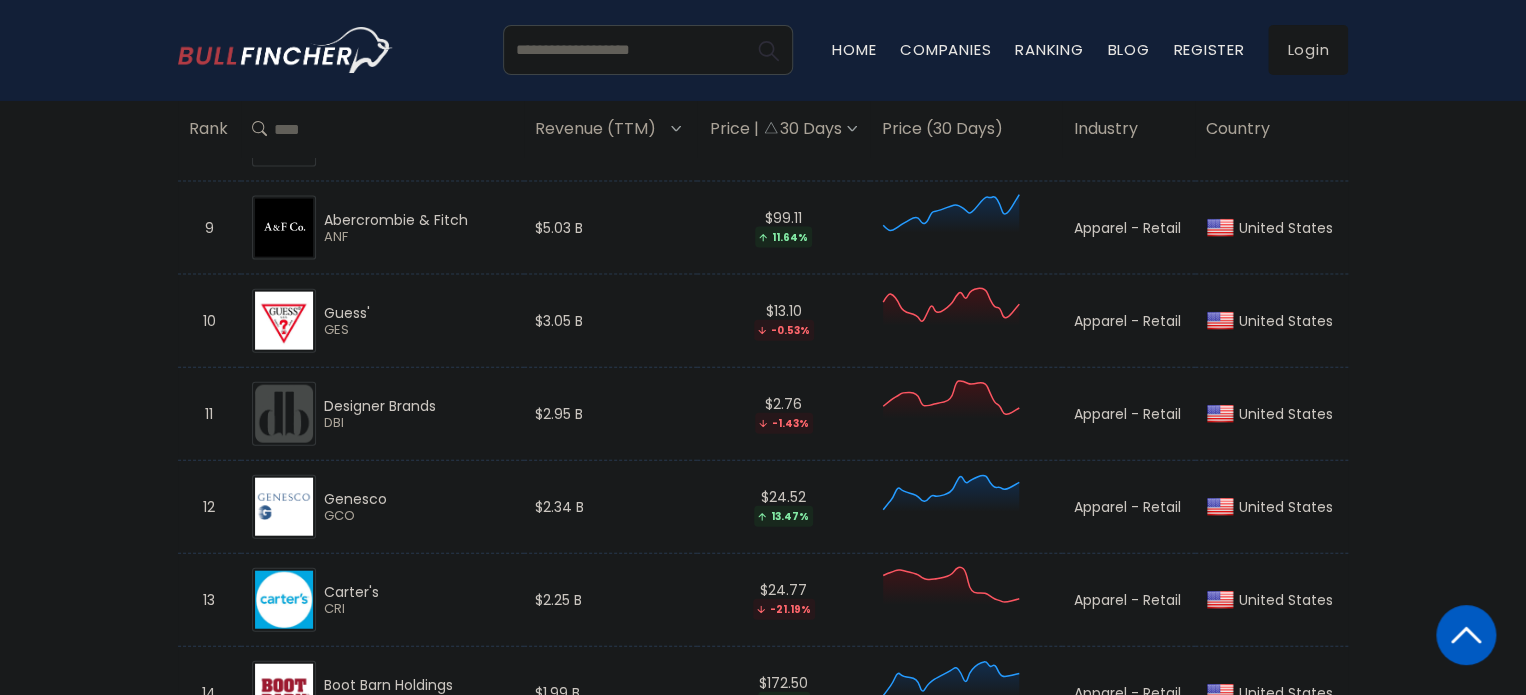 drag, startPoint x: 465, startPoint y: 403, endPoint x: 324, endPoint y: 399, distance: 141.05673 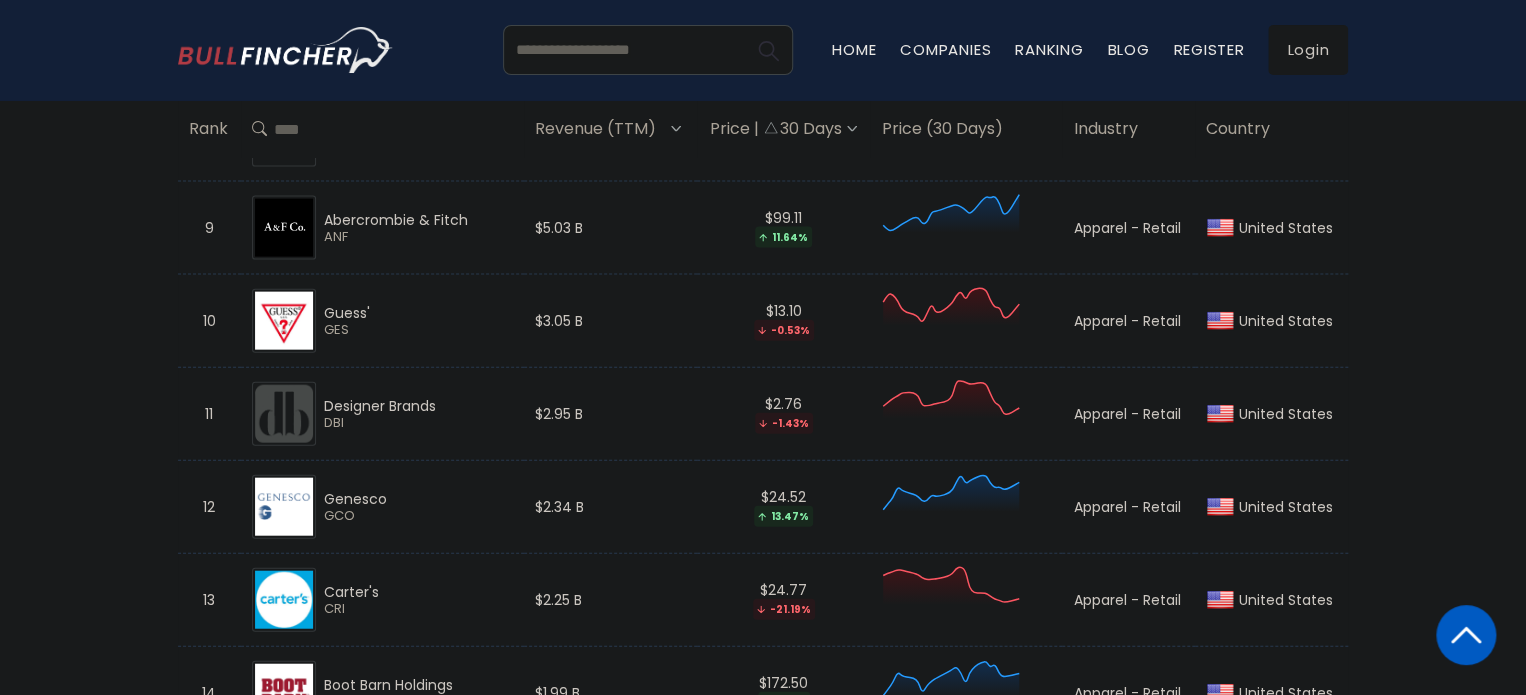 click on "Designer Brands" at bounding box center (419, 406) 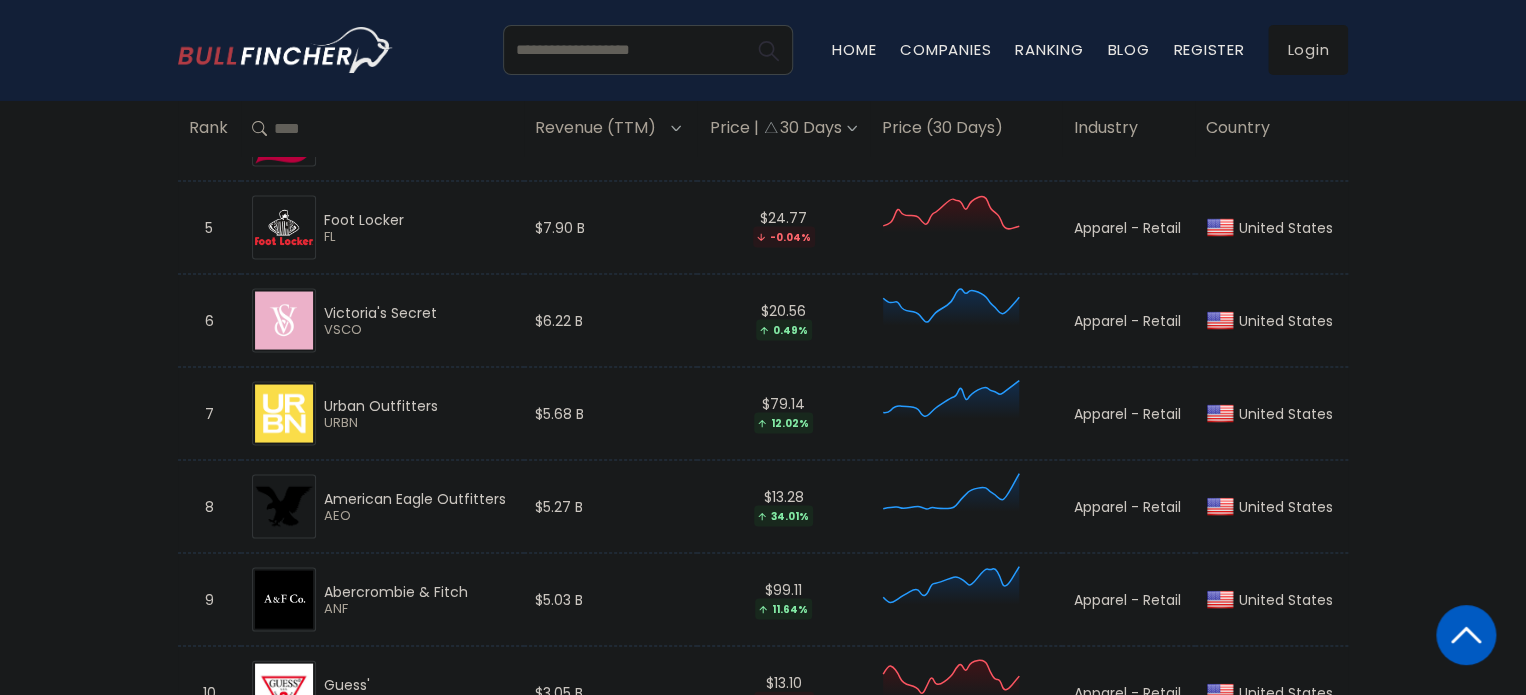 scroll, scrollTop: 1600, scrollLeft: 0, axis: vertical 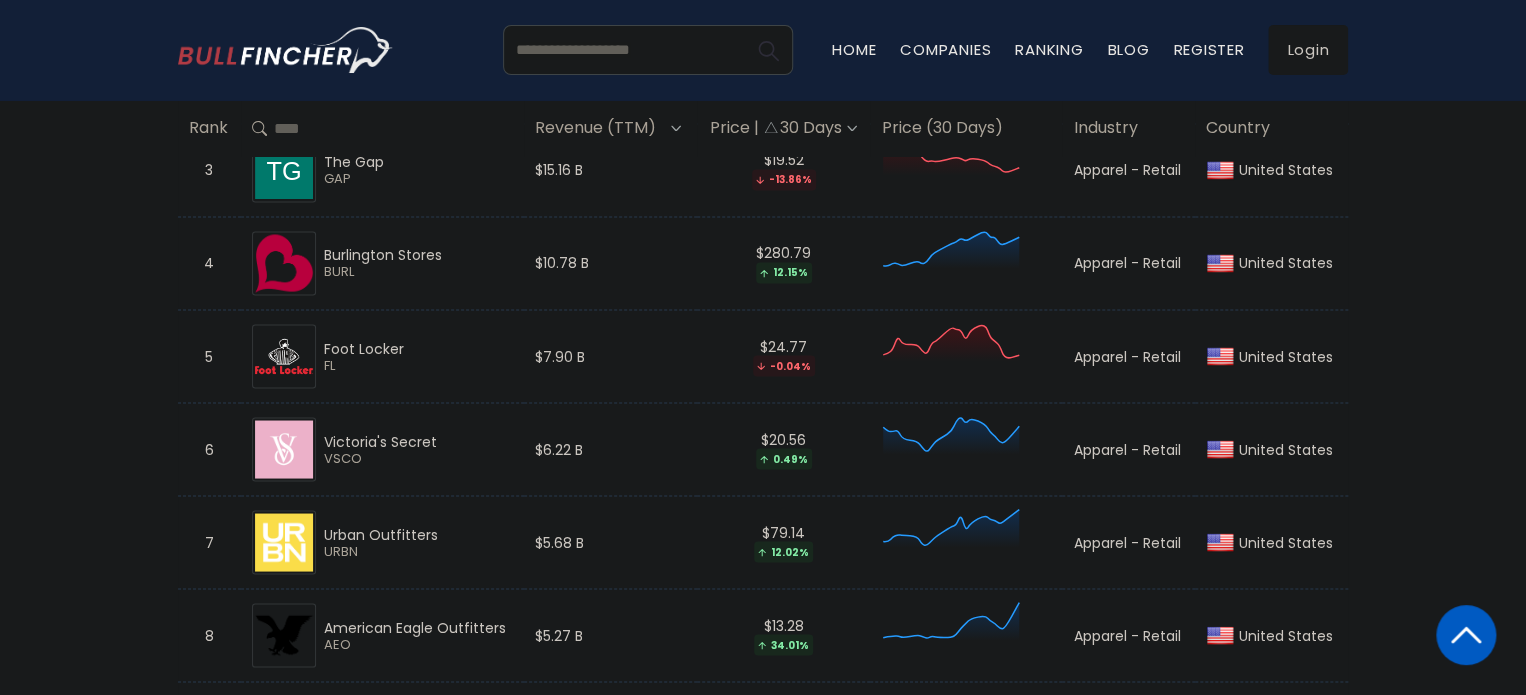 click on "[COUNTRY]
Entire World   30,379
North America" at bounding box center (763, 636) 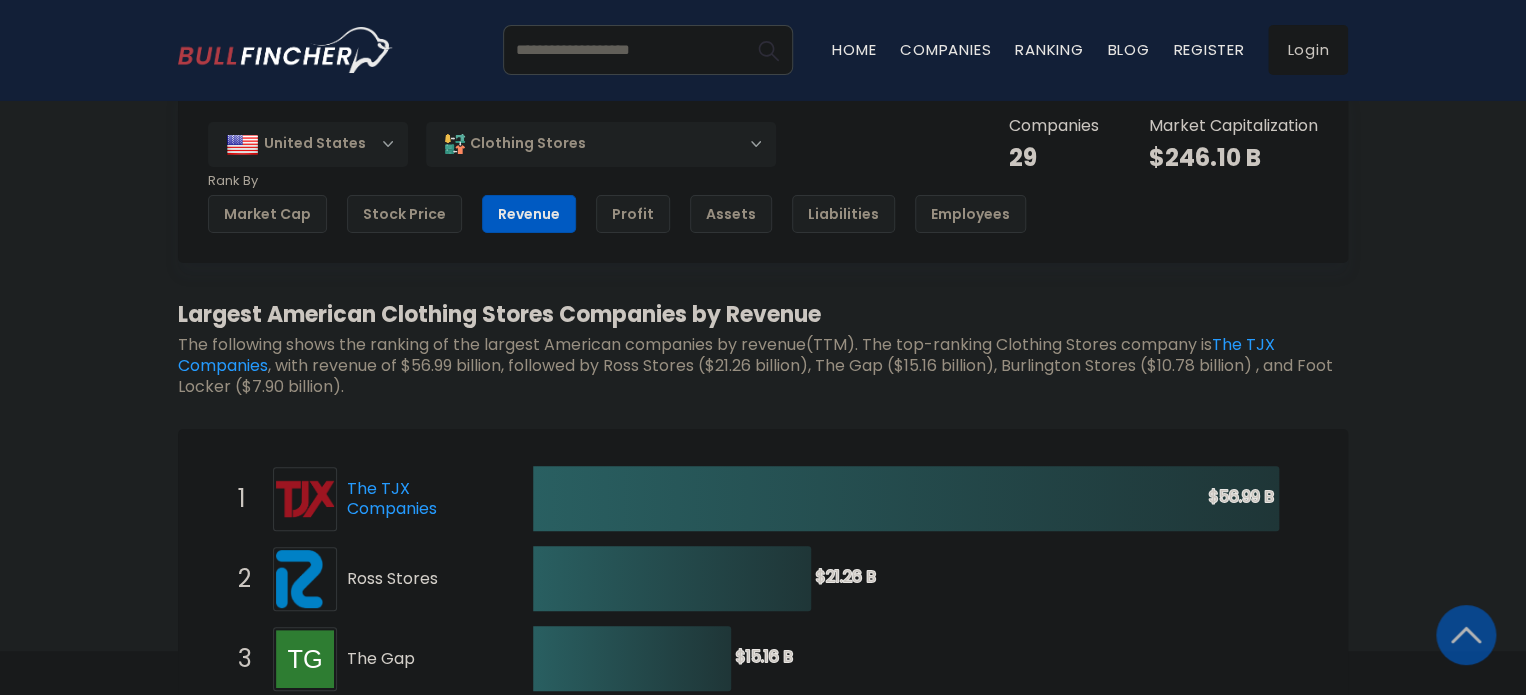 scroll, scrollTop: 0, scrollLeft: 0, axis: both 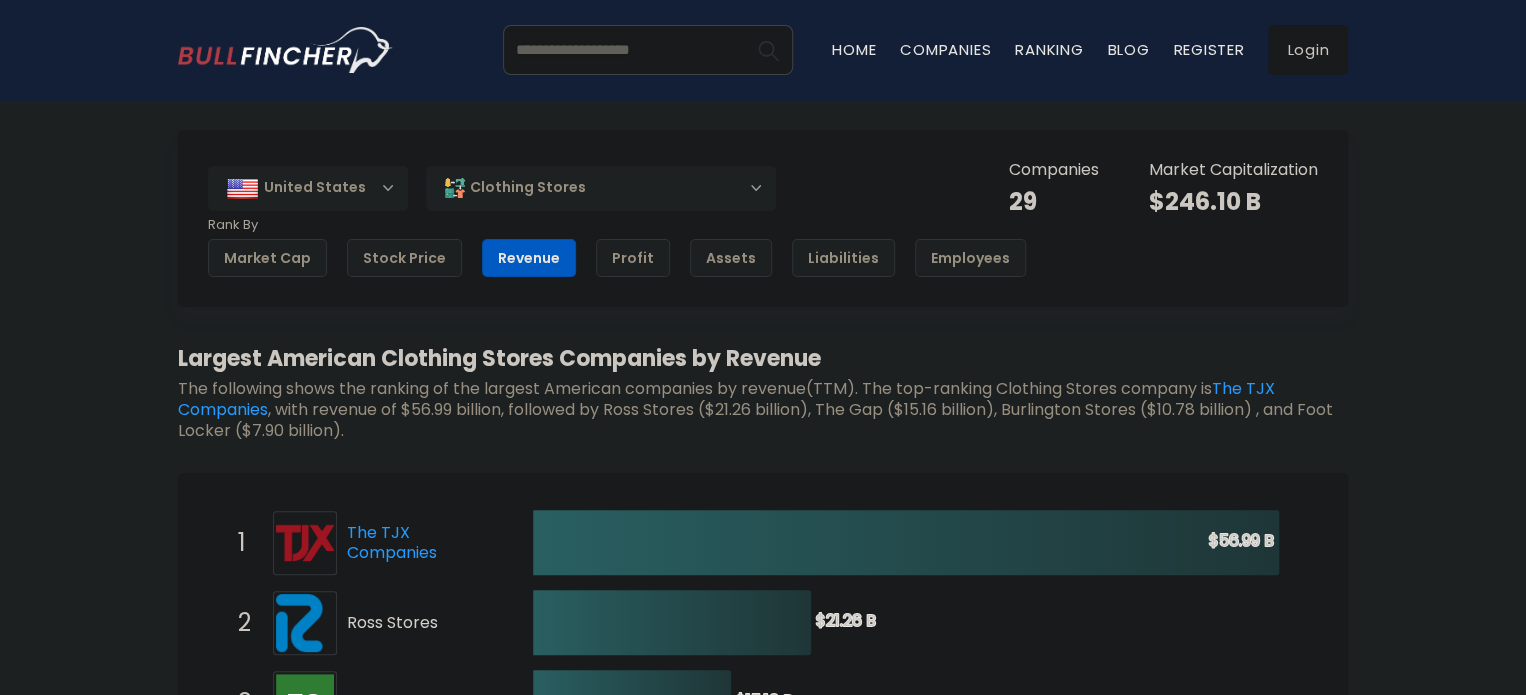 drag, startPoint x: 181, startPoint y: 357, endPoint x: 885, endPoint y: 363, distance: 704.0256 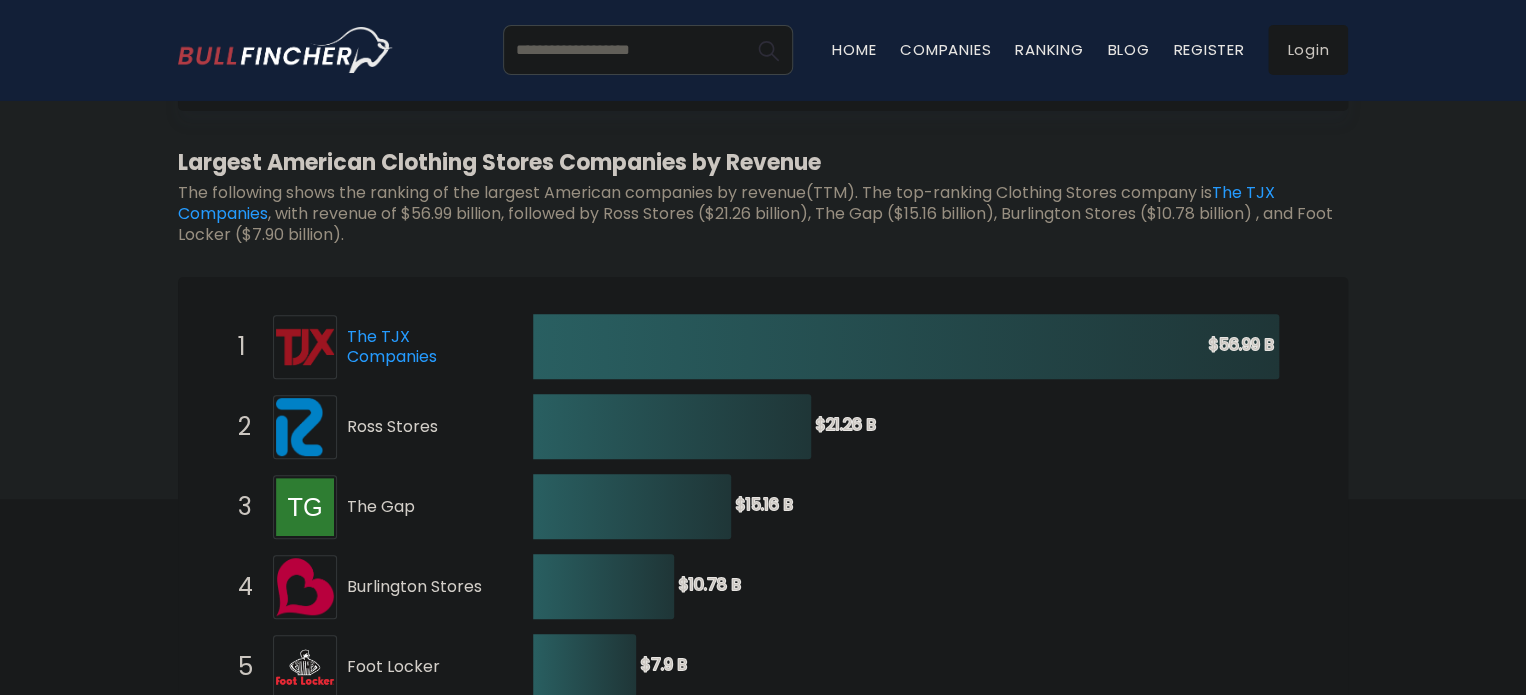 scroll, scrollTop: 200, scrollLeft: 0, axis: vertical 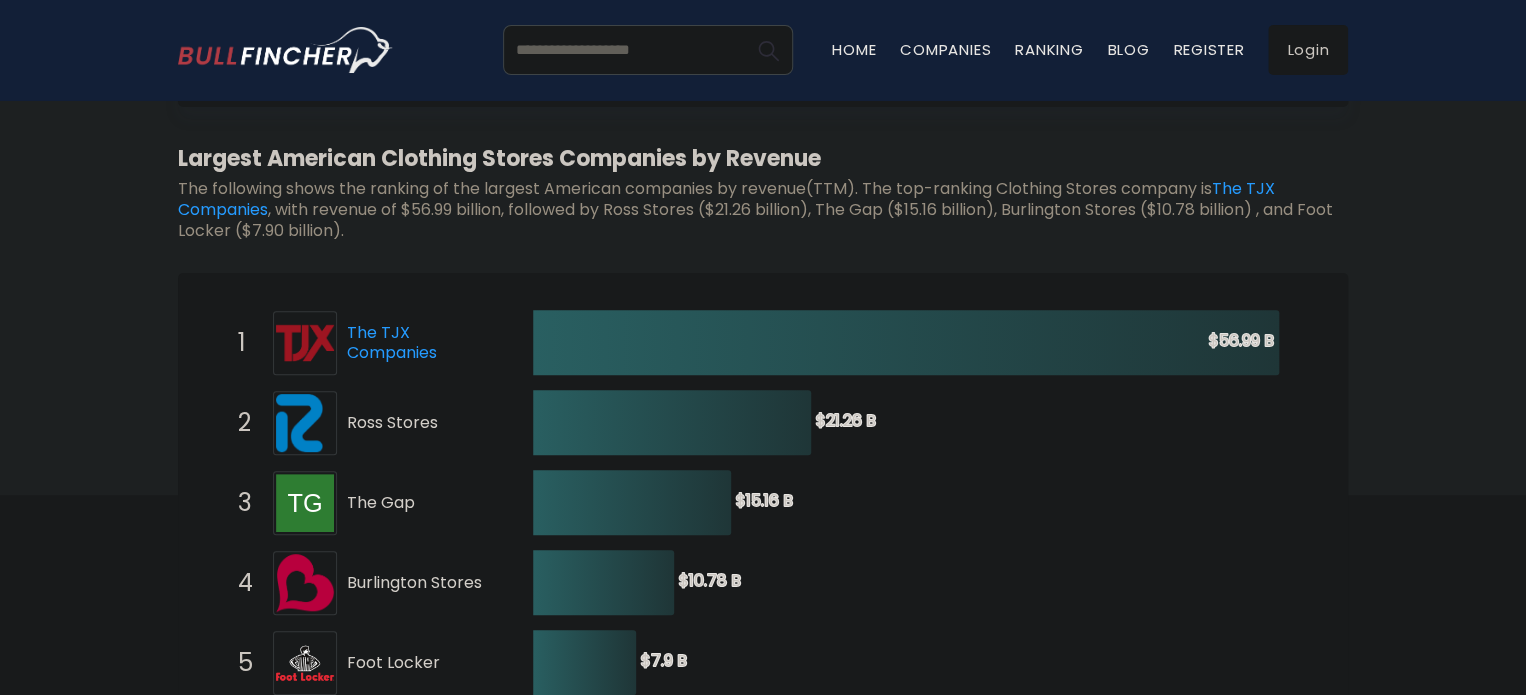 drag, startPoint x: 220, startPoint y: 335, endPoint x: 101, endPoint y: 312, distance: 121.20231 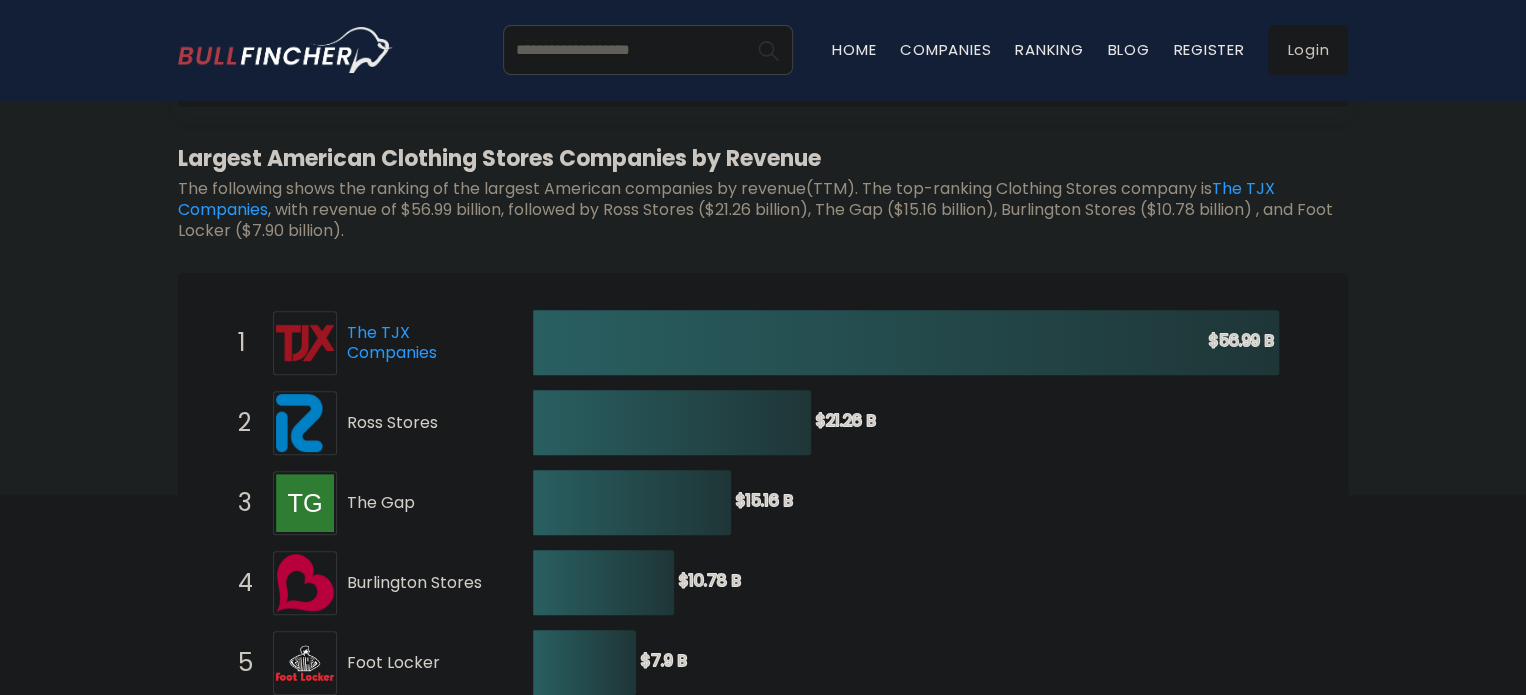 click on "1 The TJX Companies   TJX" at bounding box center (368, 343) 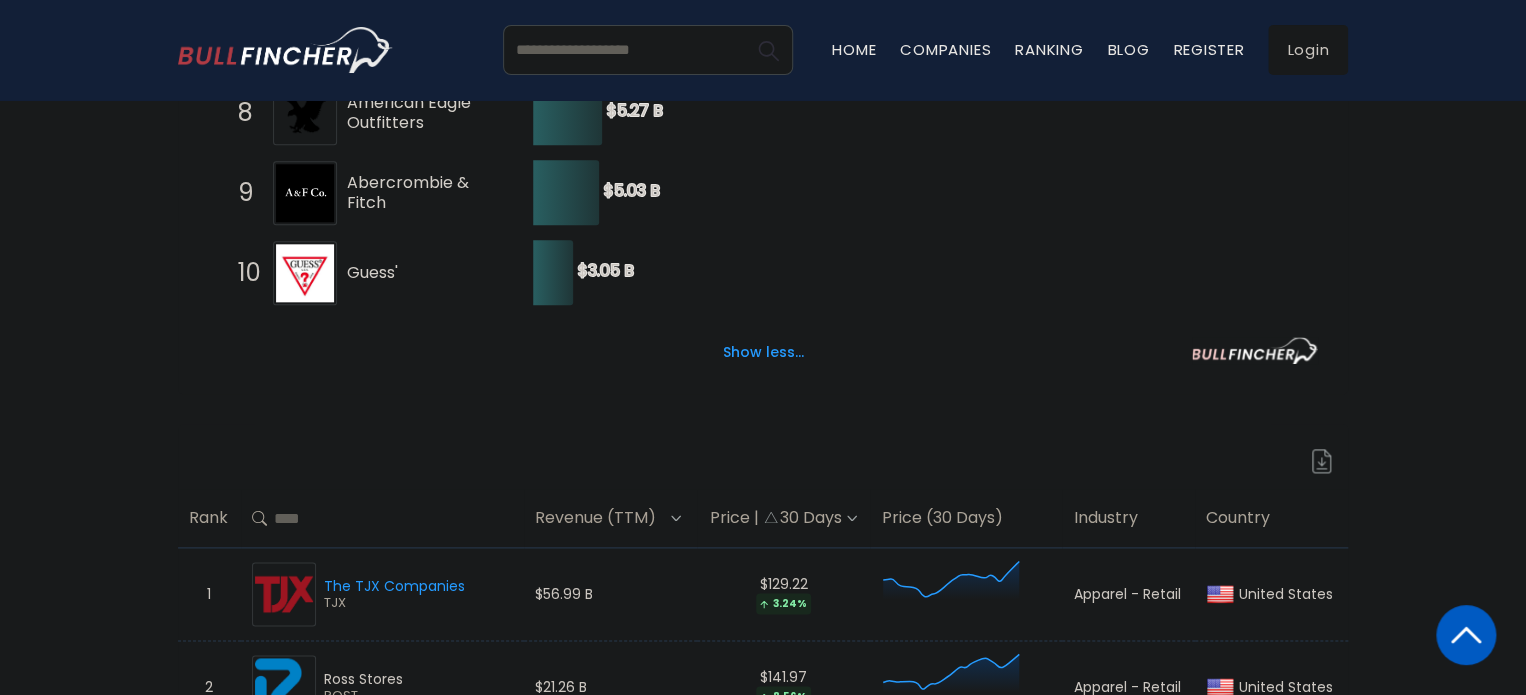 scroll, scrollTop: 1200, scrollLeft: 0, axis: vertical 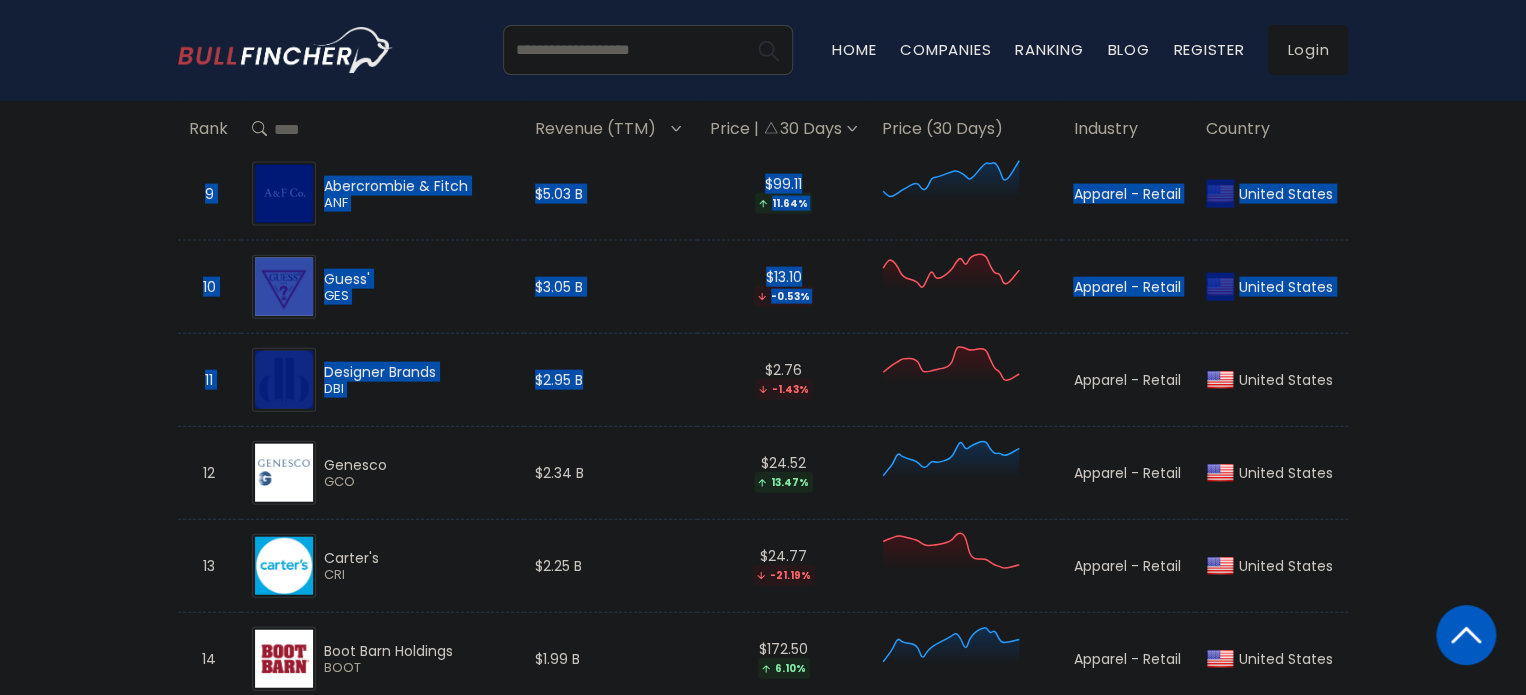 drag, startPoint x: 202, startPoint y: 376, endPoint x: 611, endPoint y: 378, distance: 409.00488 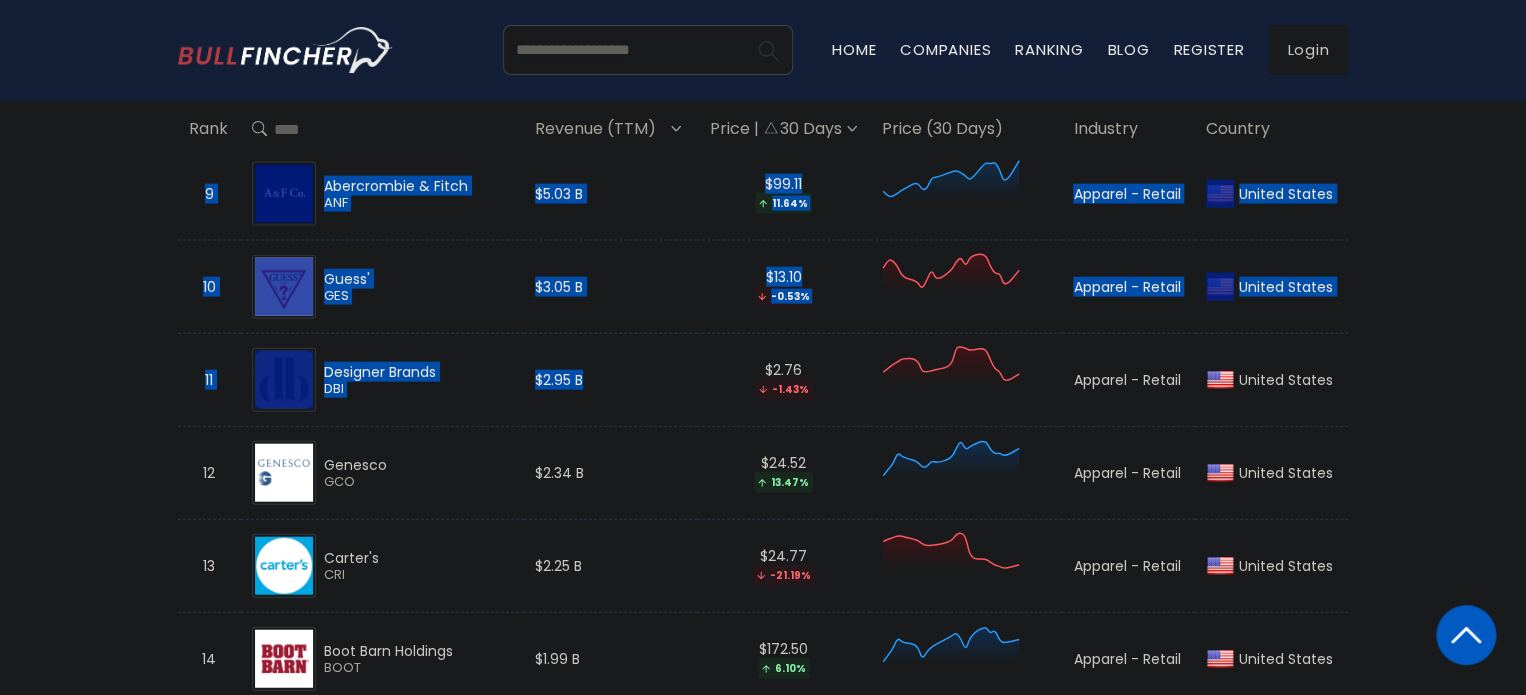 click on "$56.99 B
$129.22
3.24%
Apparel - Retail
[COUNTRY]
2
$21.26 B $141.97" at bounding box center (763, 752) 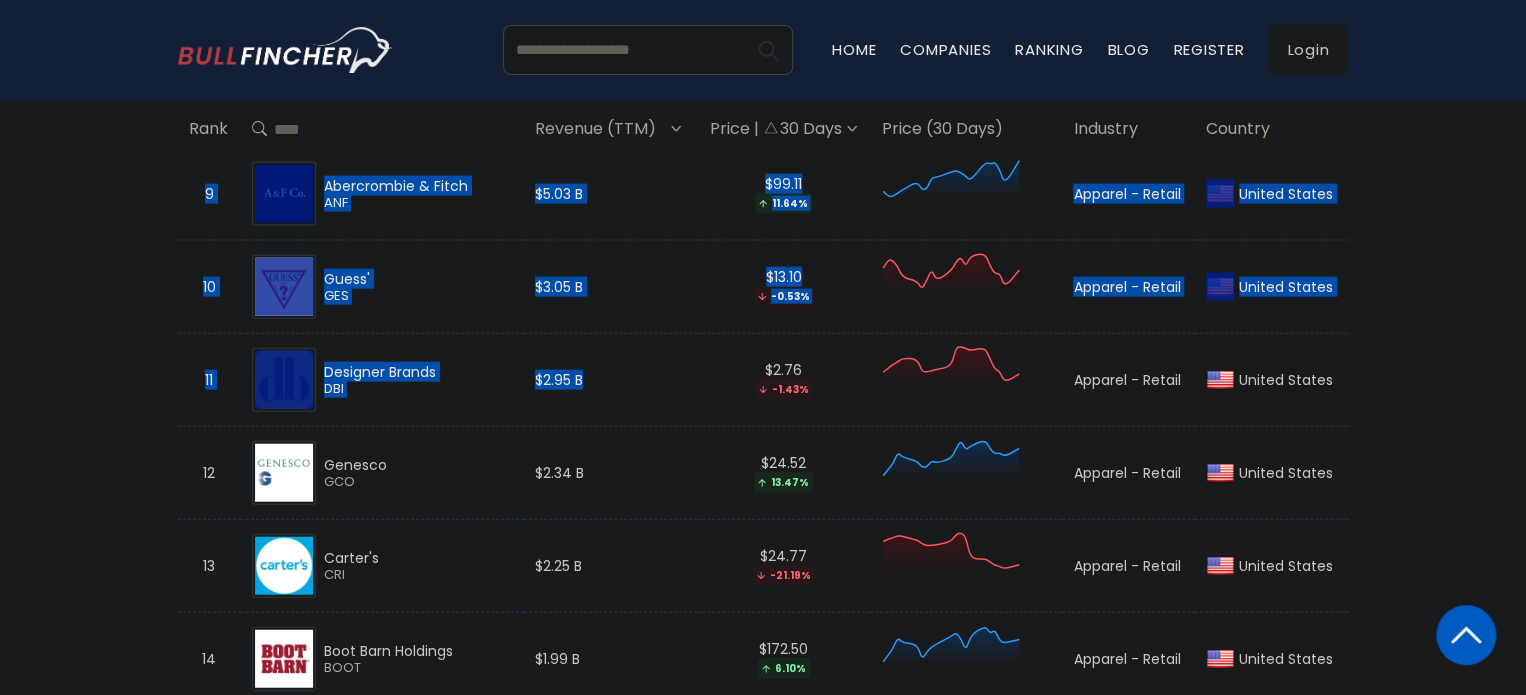 copy on "1
The TJX Companies
TJX
$56.99 B
$129.22
3.24%
Apparel - Retail
[COUNTRY]
2
Ross Stores
ROST
$21.26 B
$141.97
8.56%
Apparel - Retail
[COUNTRY]
3
The Gap
GAP
$15.16 B
$19.52
-13.86%
Apparel - Retail
[COUNTRY]
4
Burlington Stores
BURL
$10.78 B
$280.79
12.15%
A..." 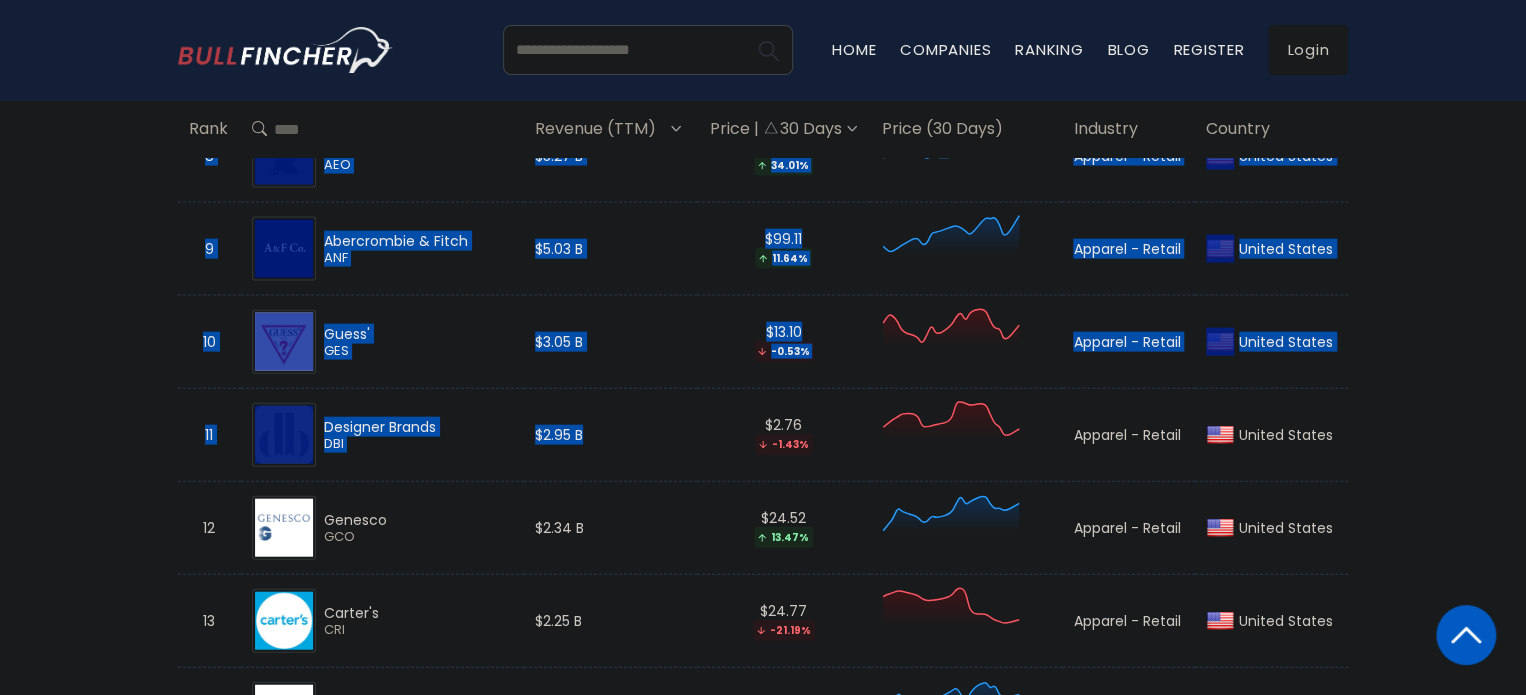 scroll, scrollTop: 2034, scrollLeft: 0, axis: vertical 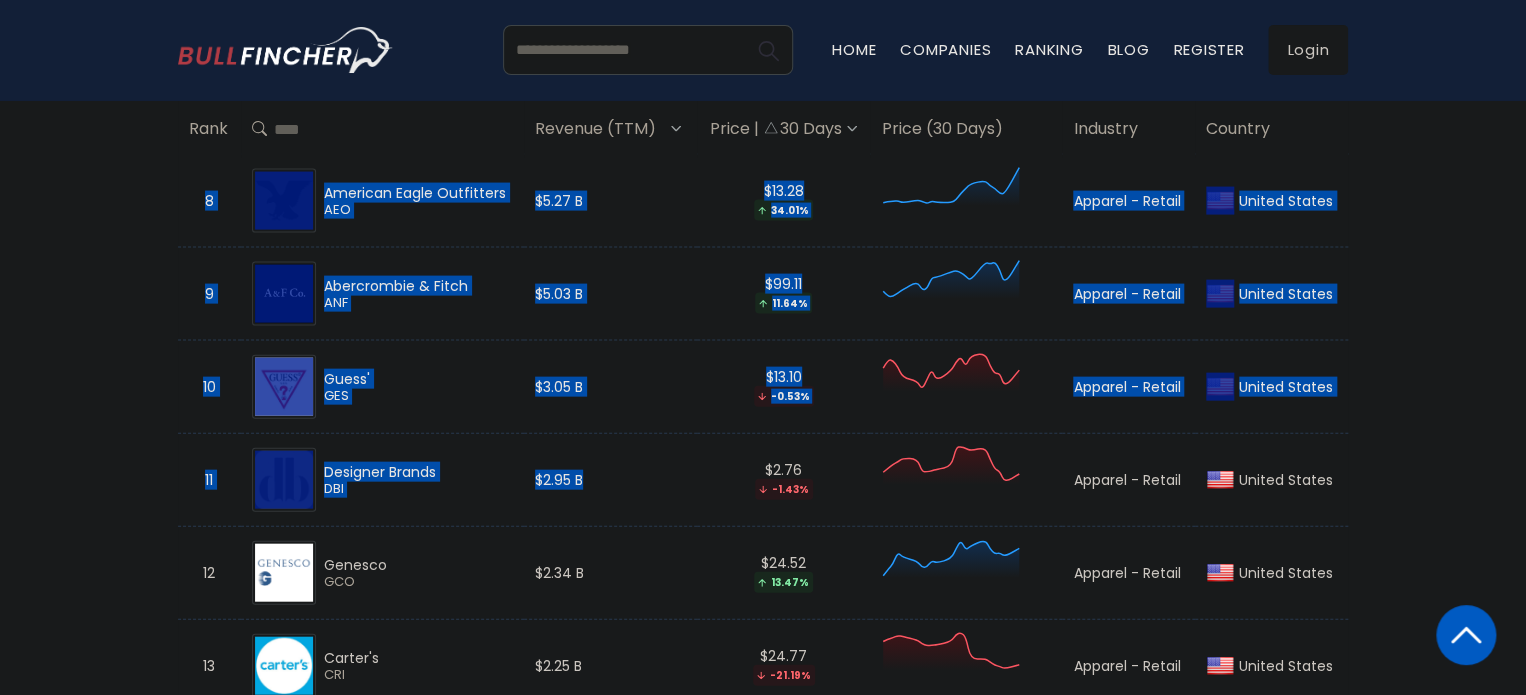 click on "$5.03 B" at bounding box center (610, 294) 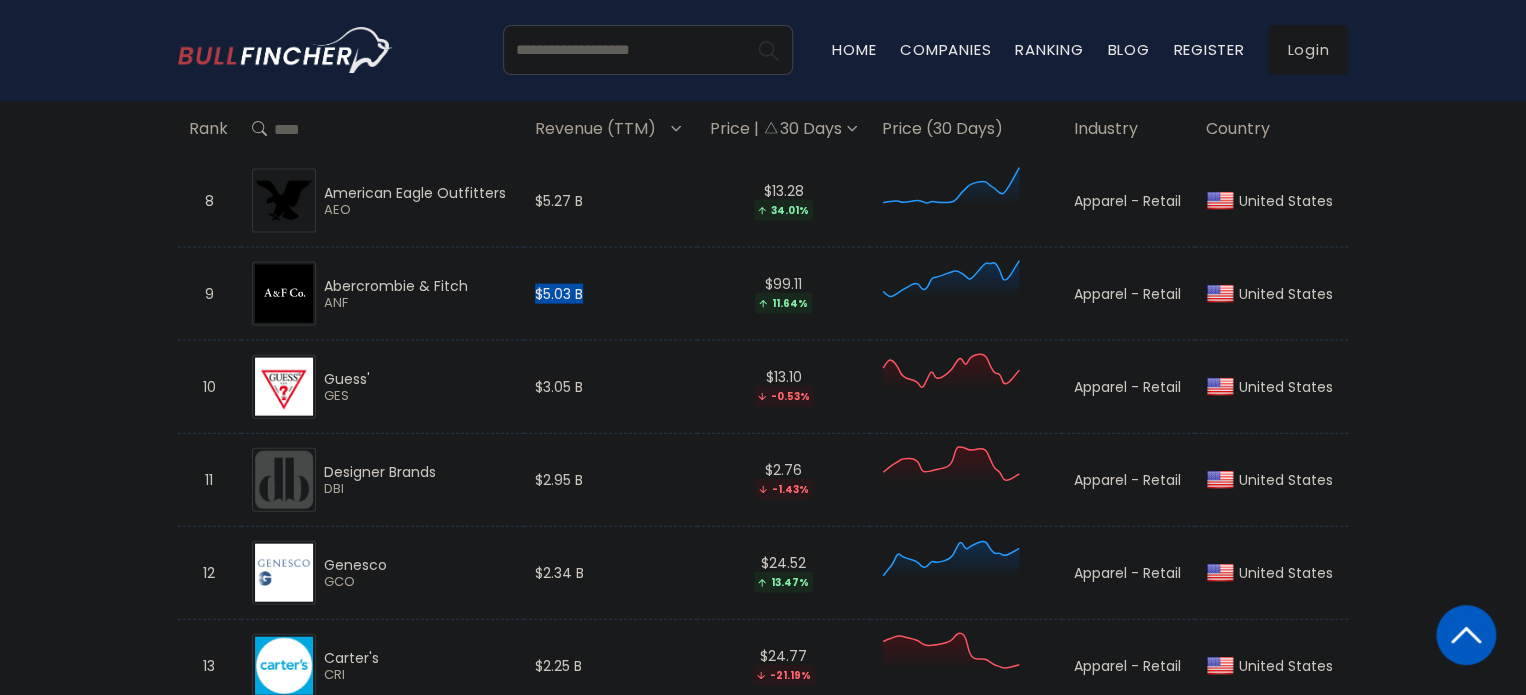 drag, startPoint x: 592, startPoint y: 291, endPoint x: 535, endPoint y: 291, distance: 57 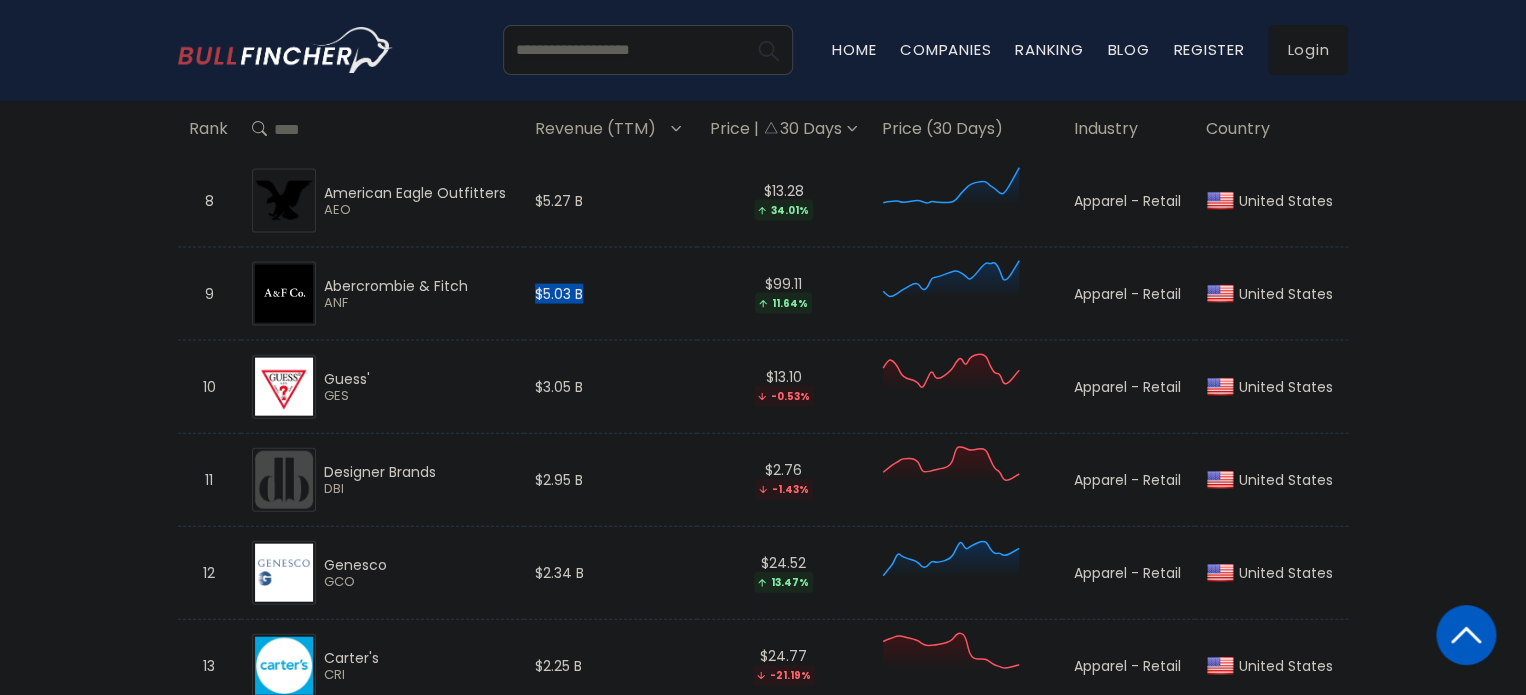 click on "$5.03 B" at bounding box center (610, 294) 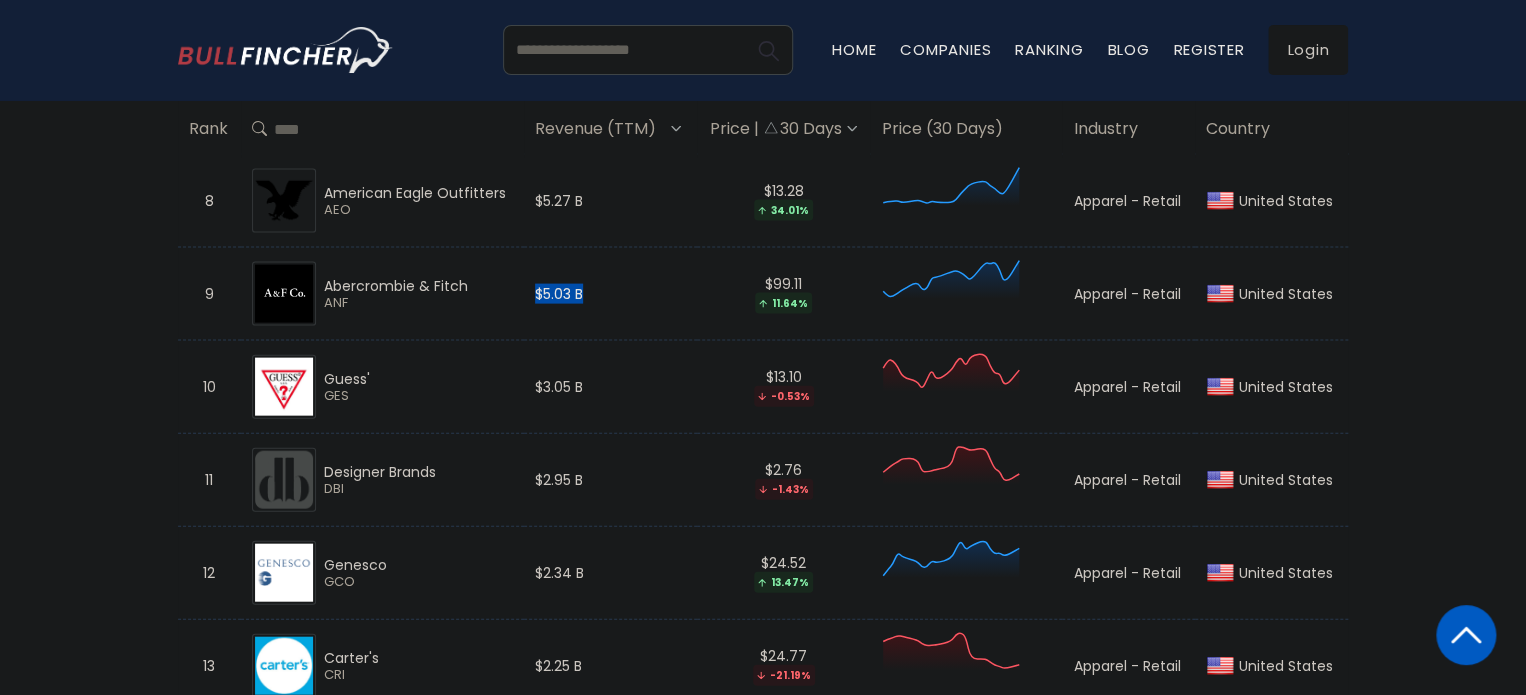 copy on "$5.03 B" 